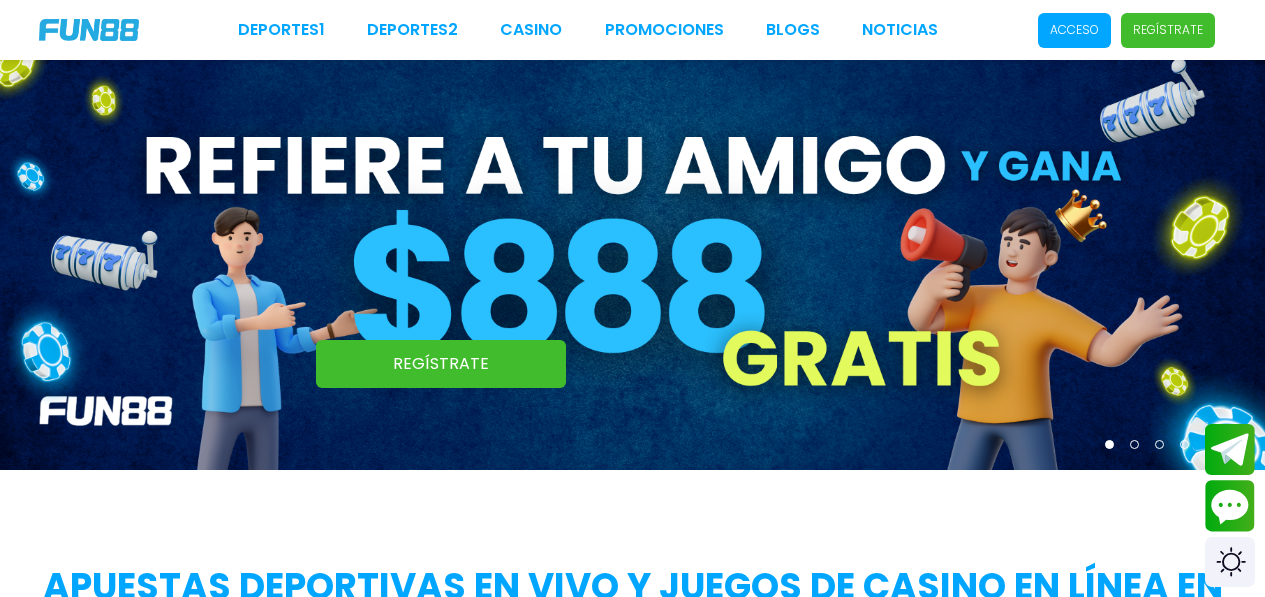 scroll, scrollTop: 0, scrollLeft: 0, axis: both 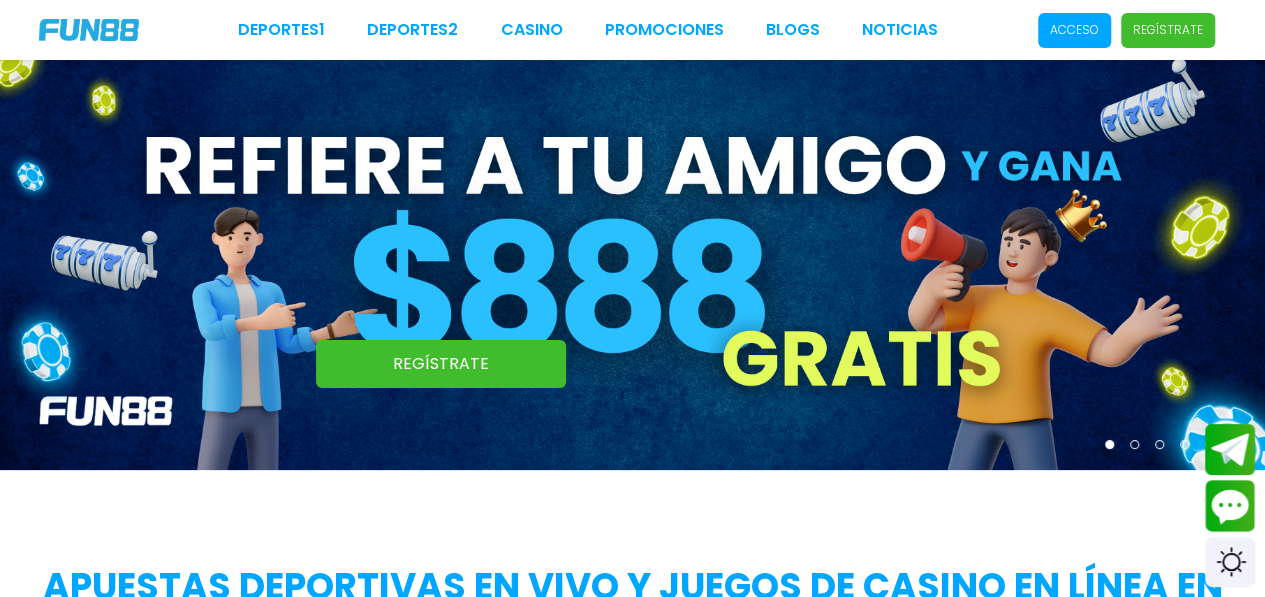 drag, startPoint x: 0, startPoint y: 0, endPoint x: 1160, endPoint y: 30, distance: 1160.3878 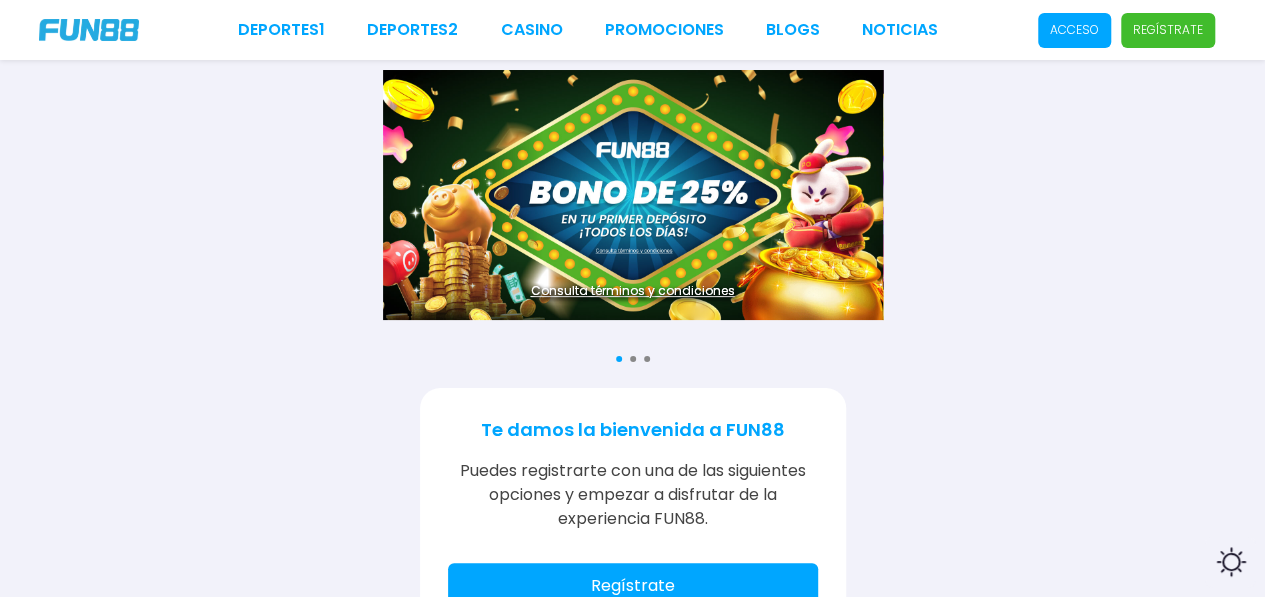 click on "Regístrate" at bounding box center (633, 586) 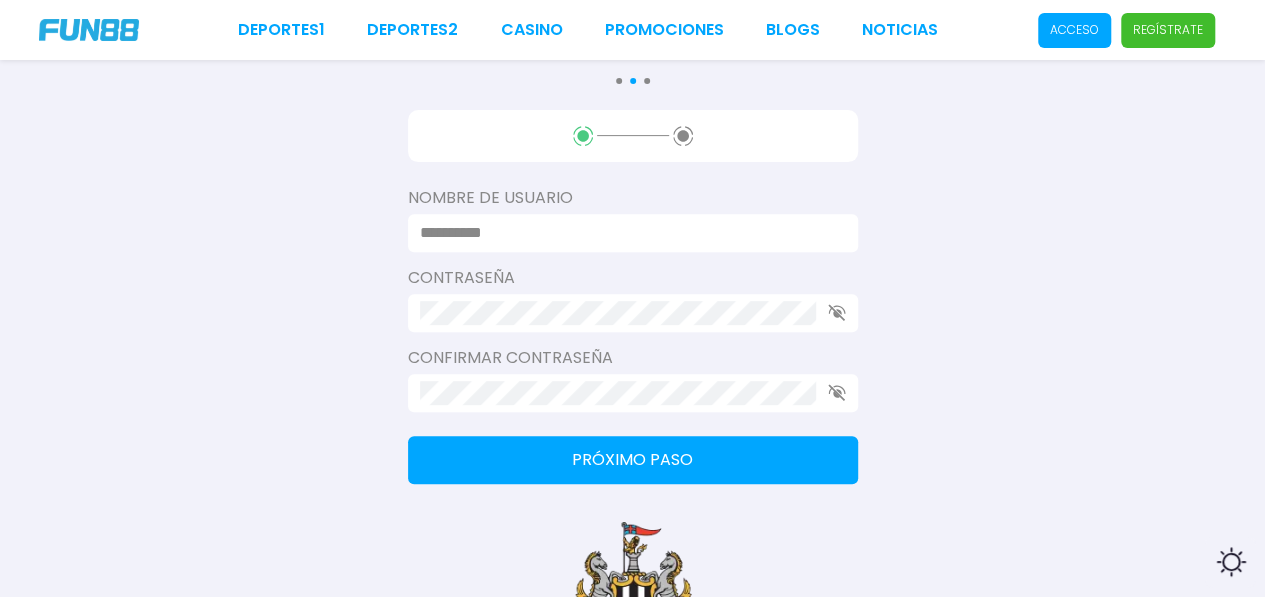 scroll, scrollTop: 280, scrollLeft: 0, axis: vertical 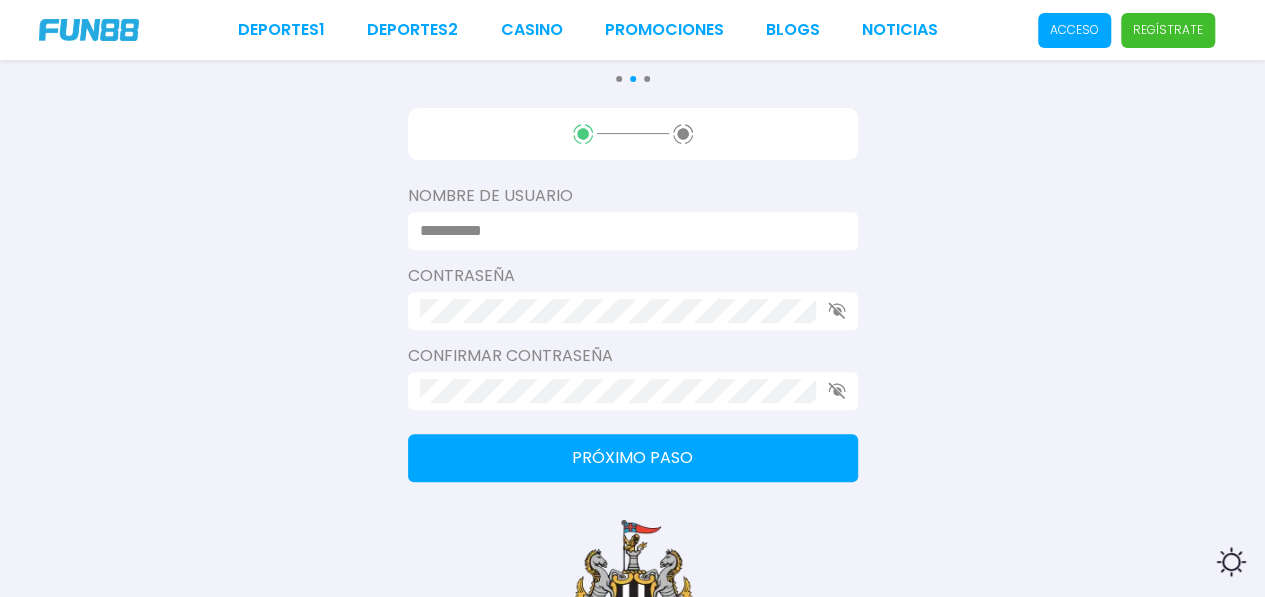 click at bounding box center (633, 231) 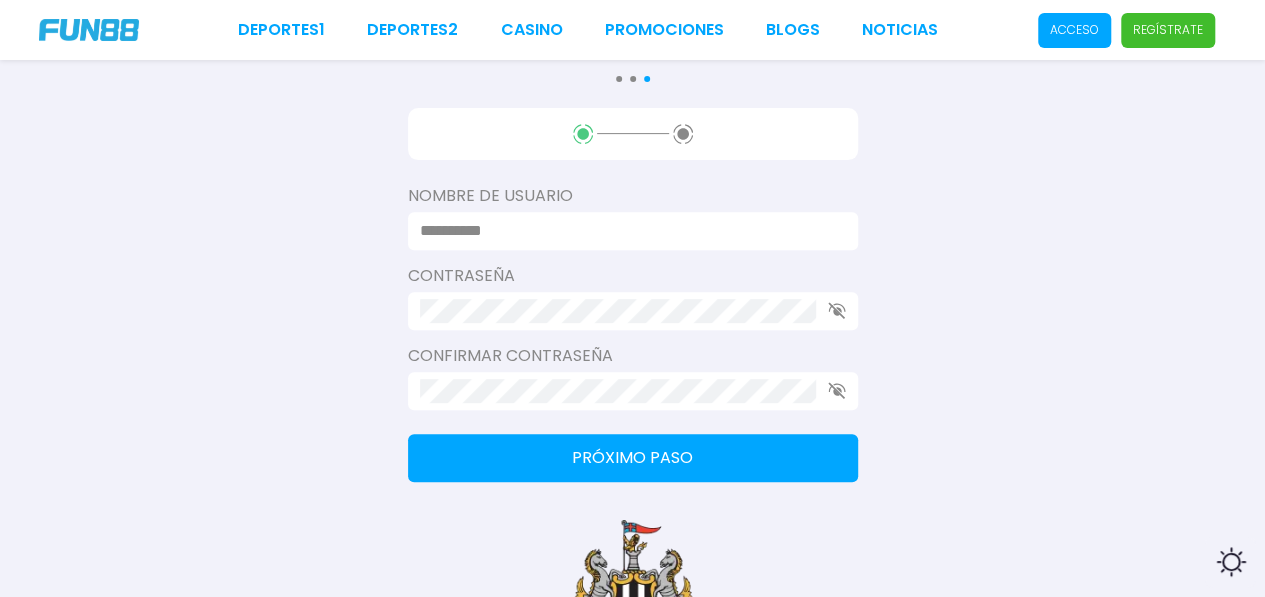 type on "**********" 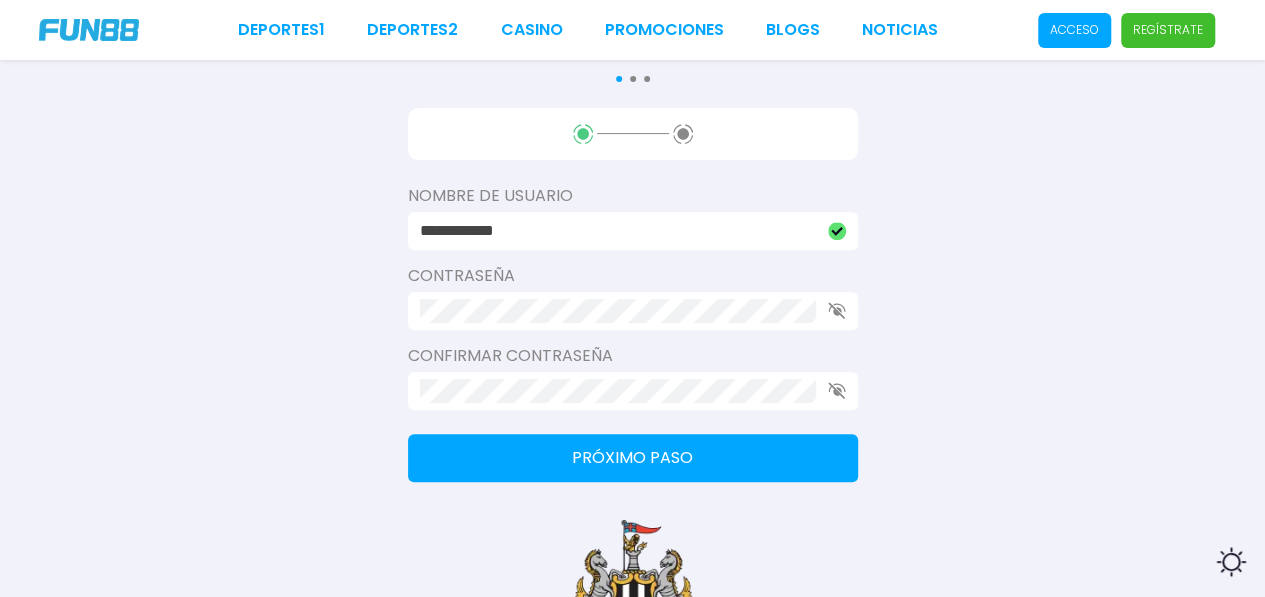 click 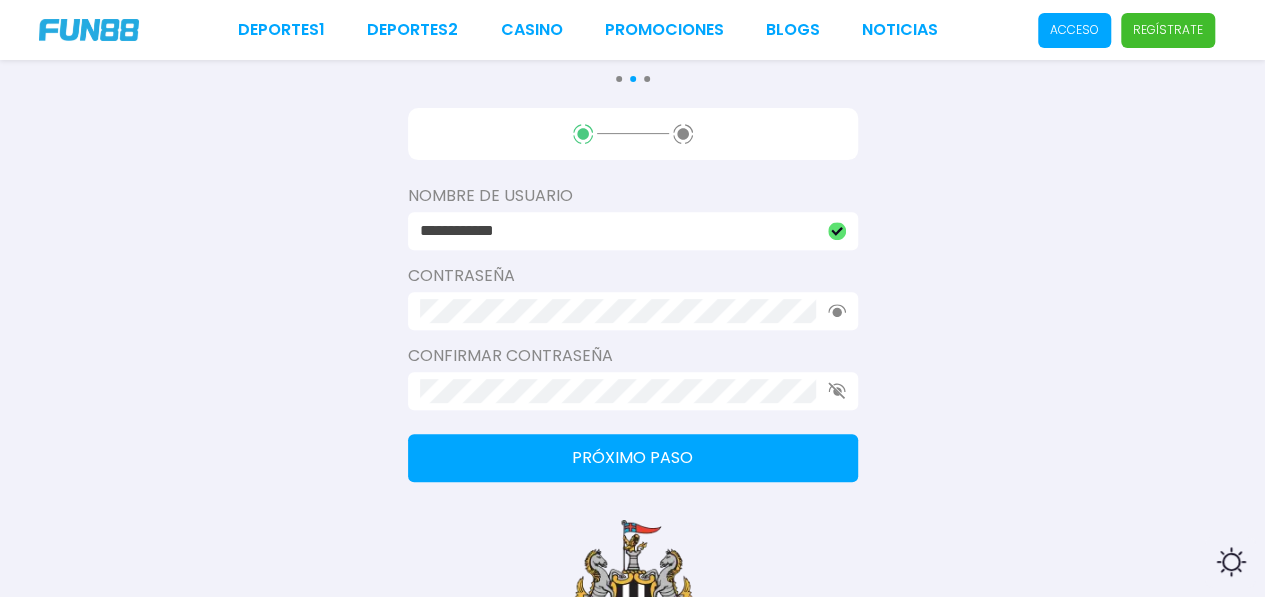 click on "Confirmar contraseña" at bounding box center (633, 377) 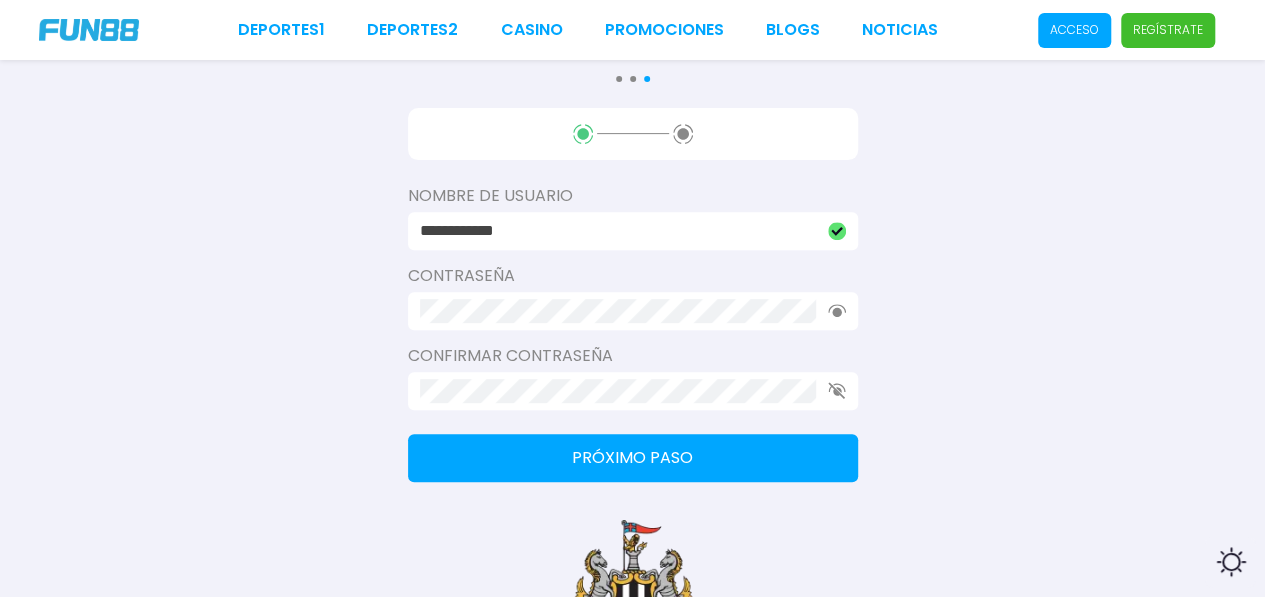 click on "Próximo paso" at bounding box center [633, 458] 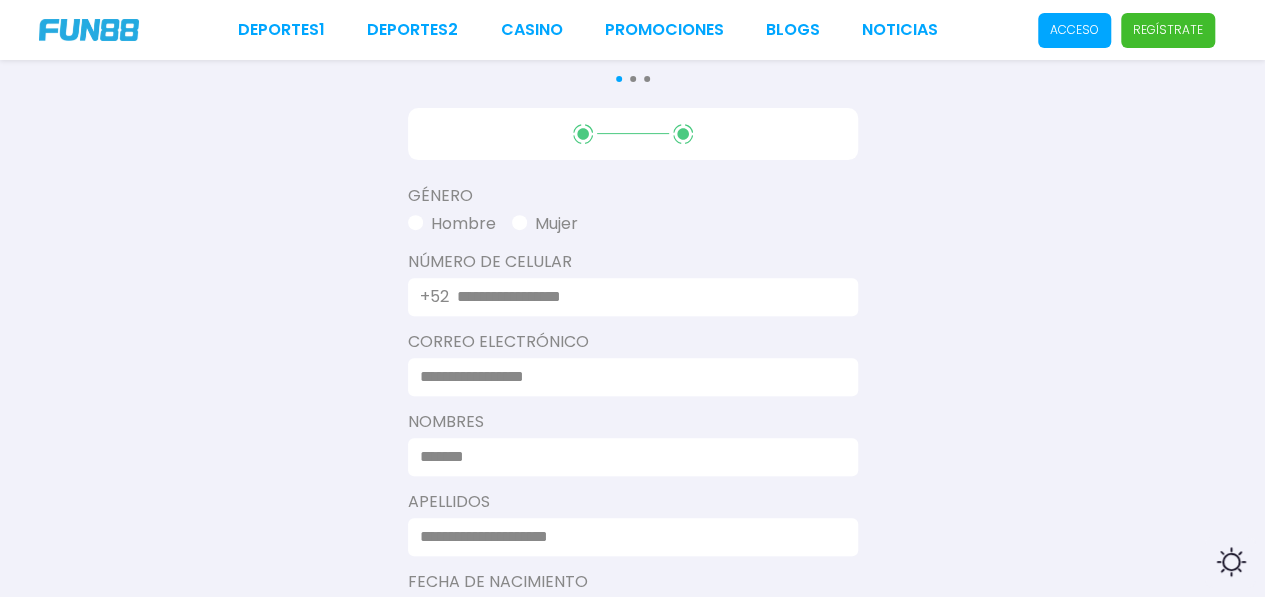 click on "Hombre" at bounding box center [452, 224] 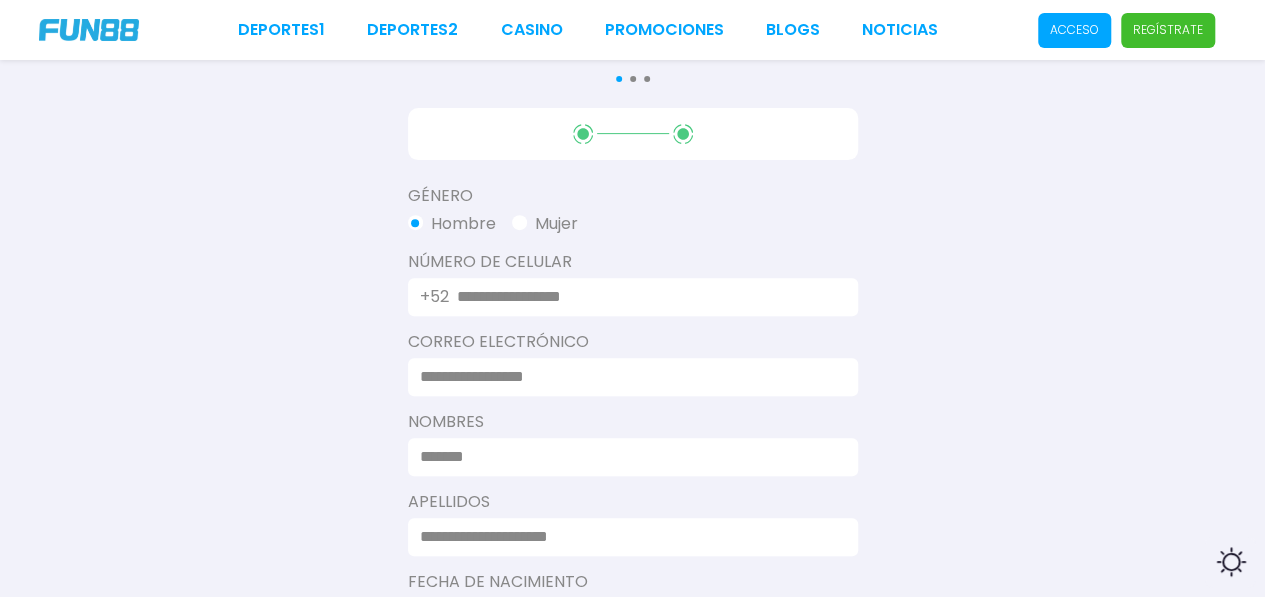 click on "+52" at bounding box center [633, 297] 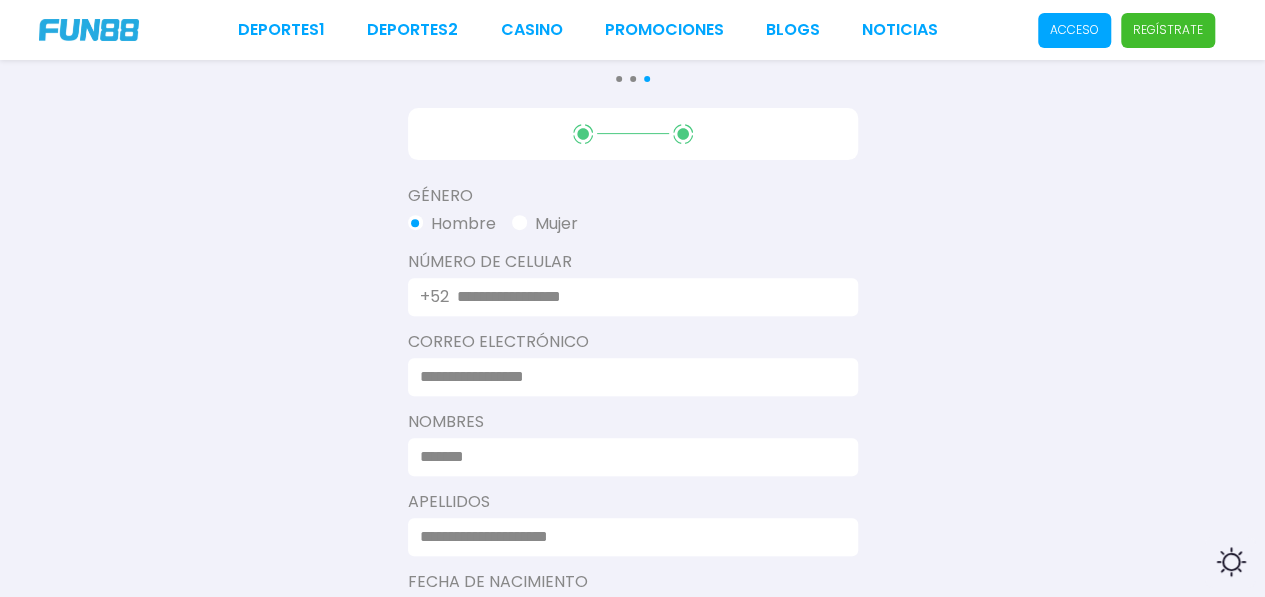 type on "**********" 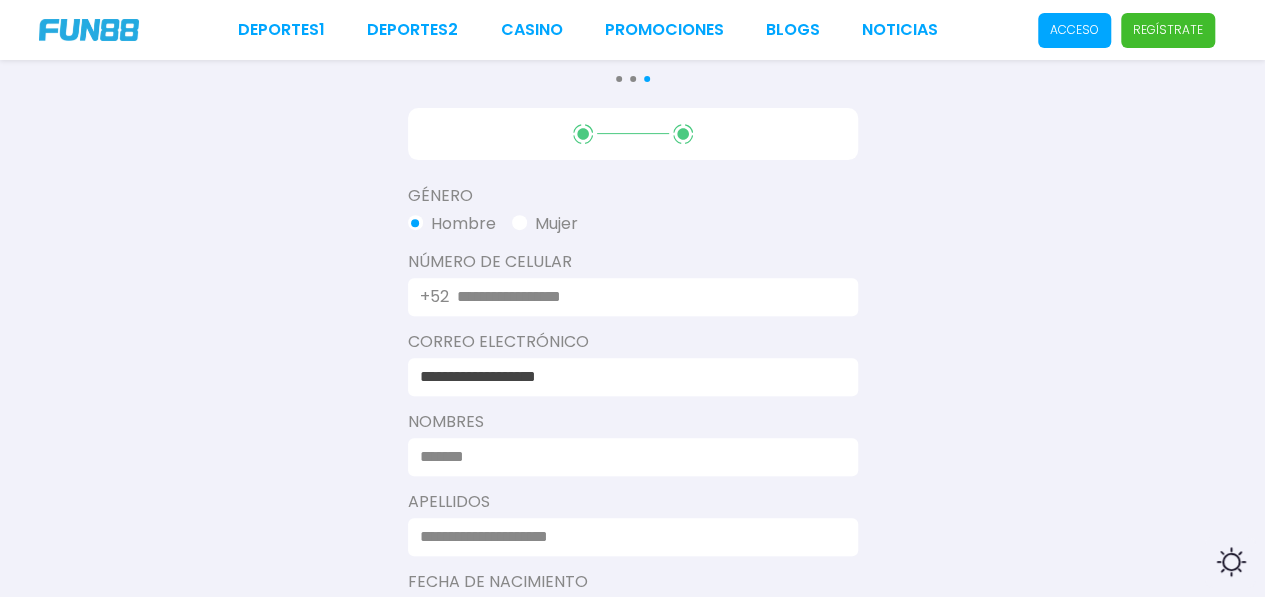 type on "**********" 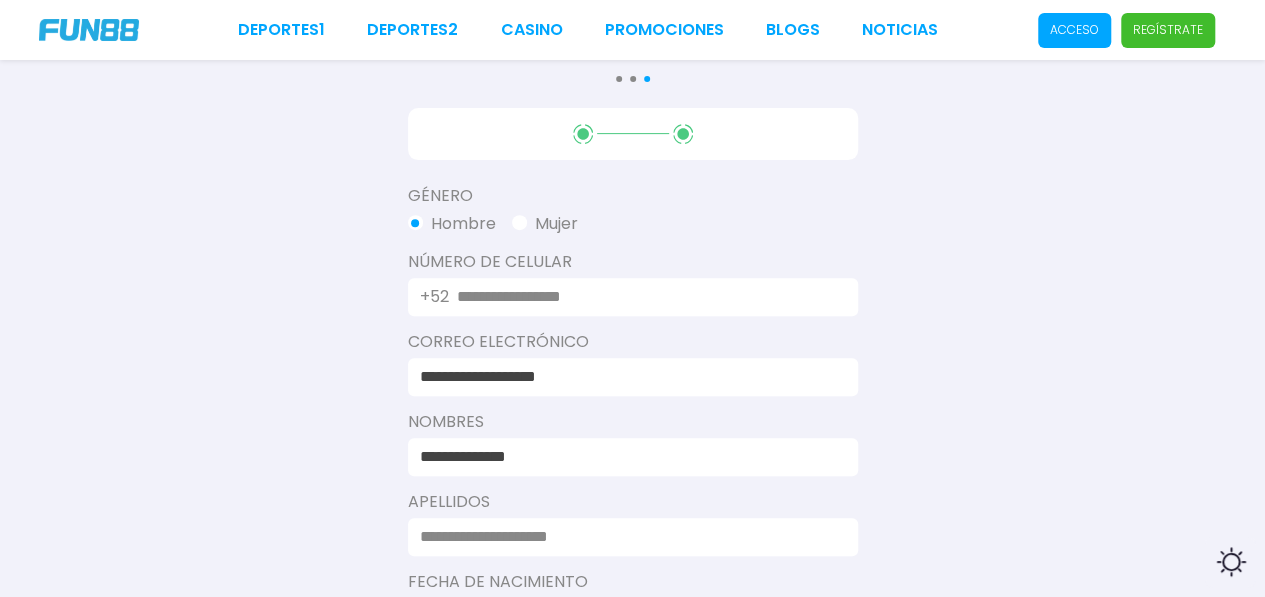 type on "**********" 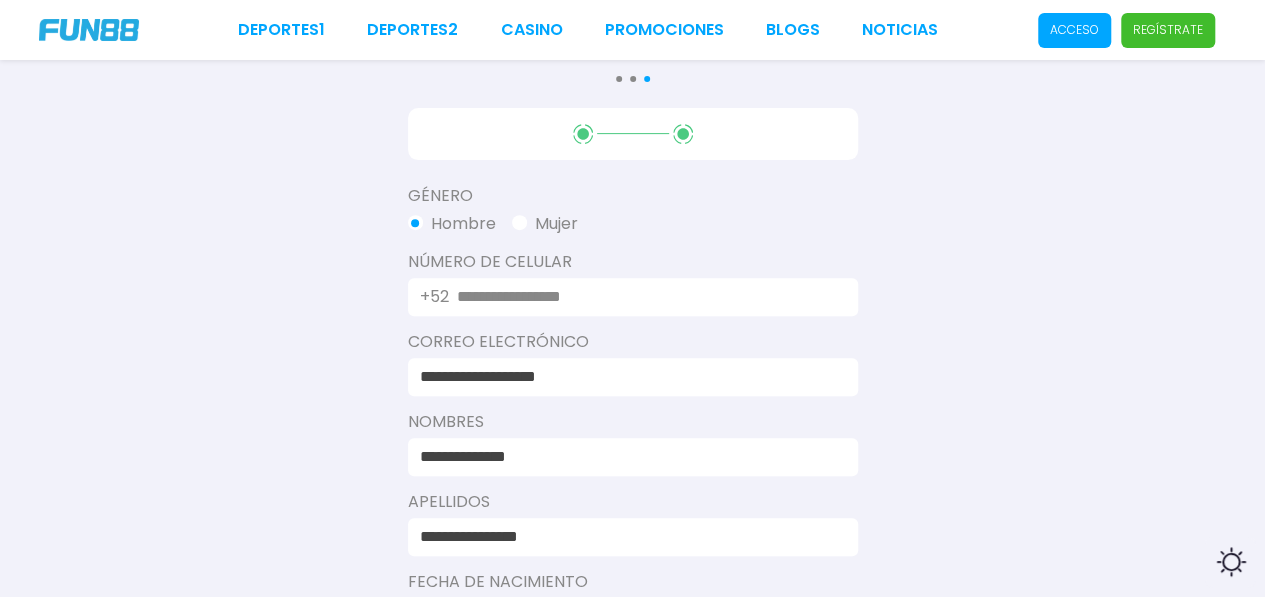 click at bounding box center (645, 297) 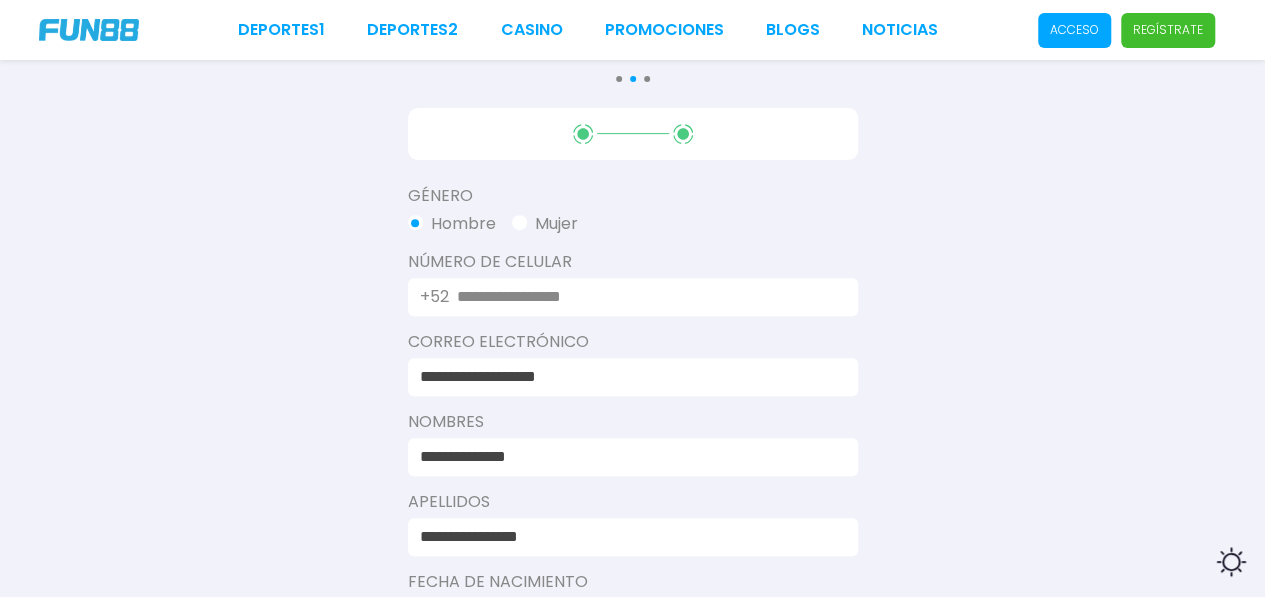 click at bounding box center (645, 297) 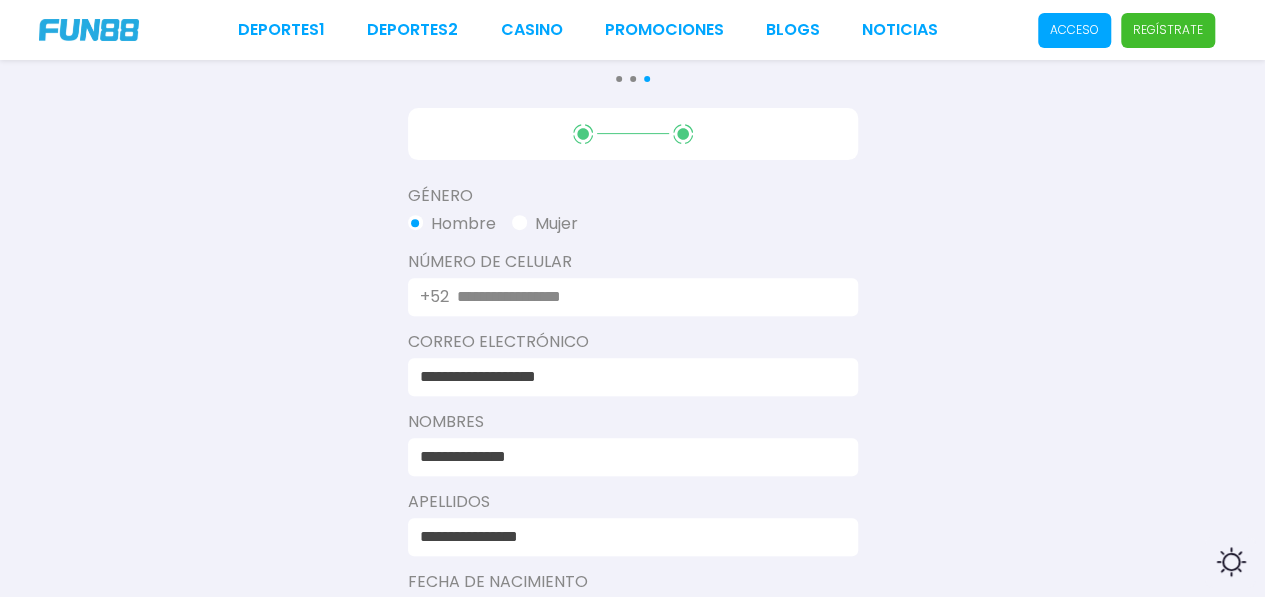 click at bounding box center (645, 297) 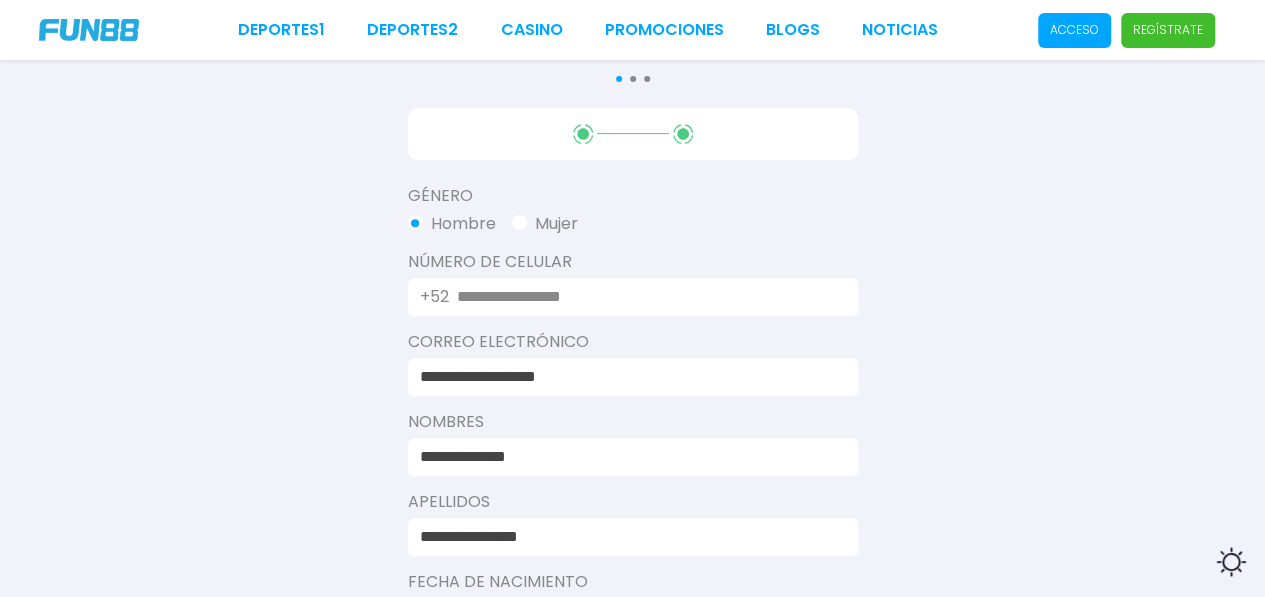 type on "*" 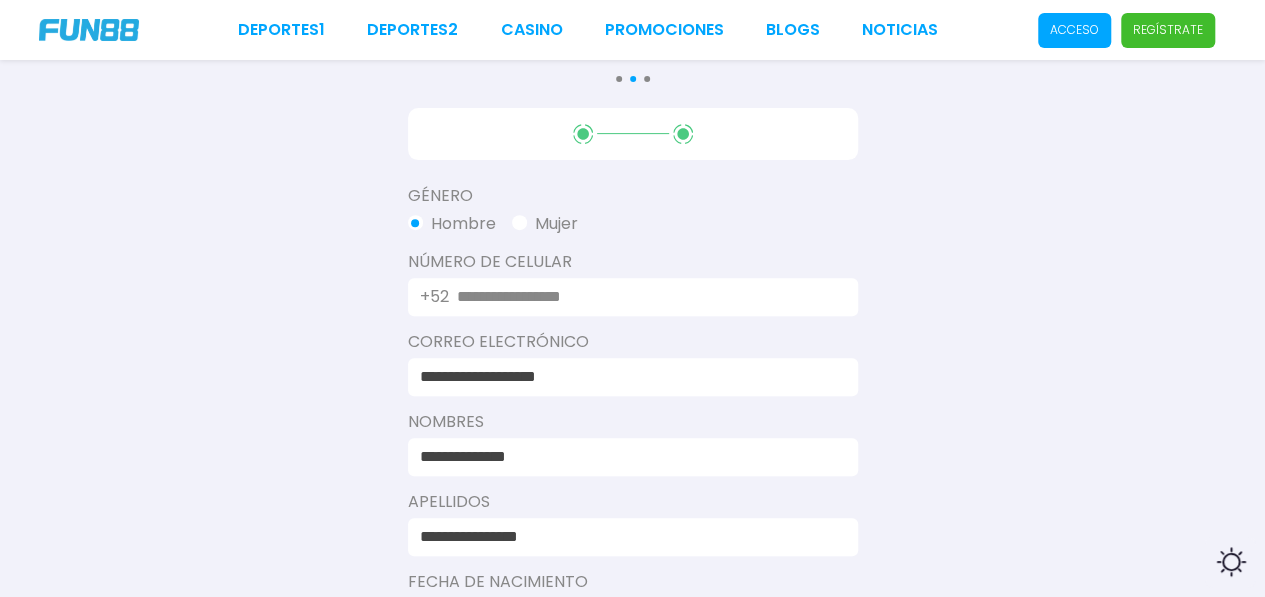 click on "+52" at bounding box center [434, 297] 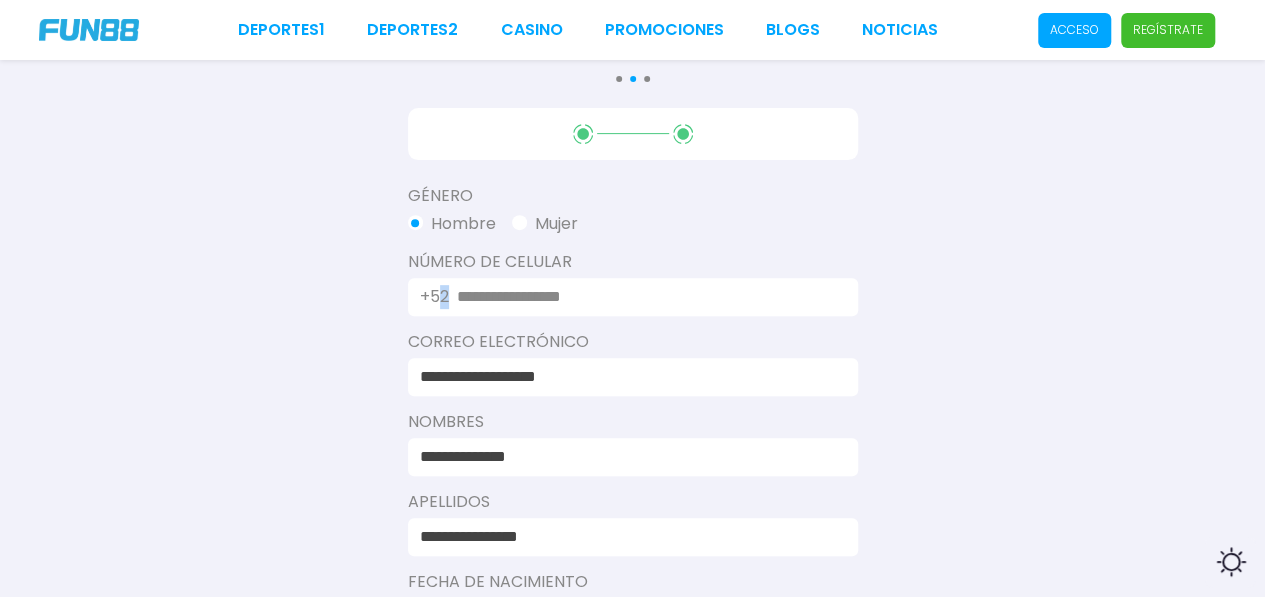 click on "+52" at bounding box center (434, 297) 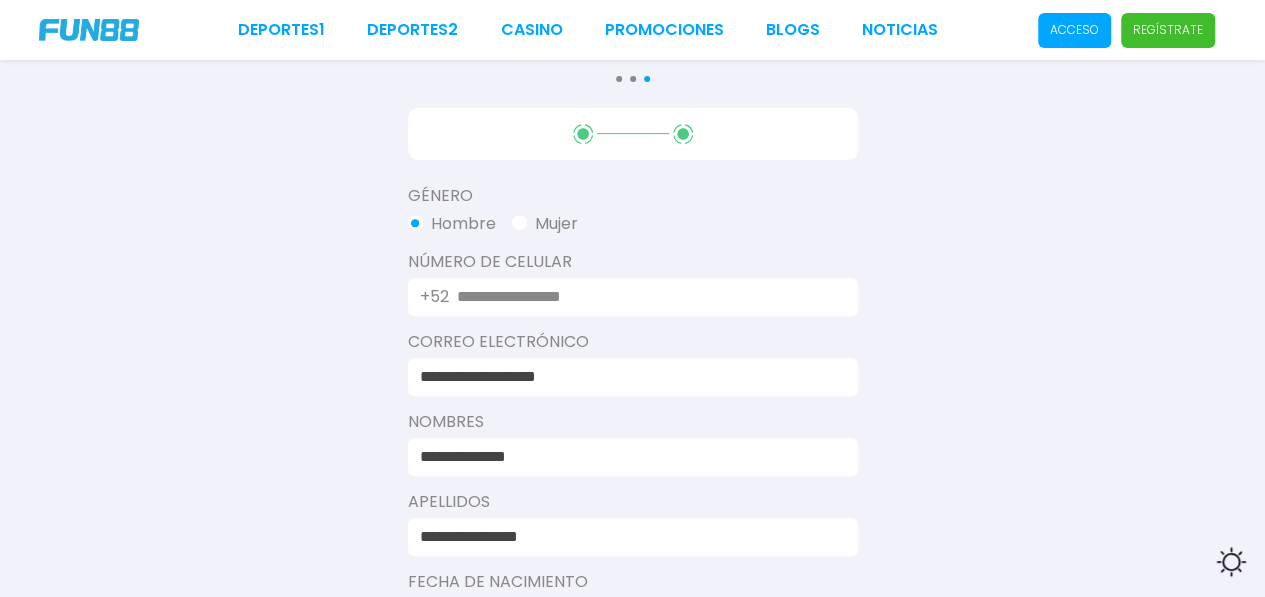 click at bounding box center [645, 297] 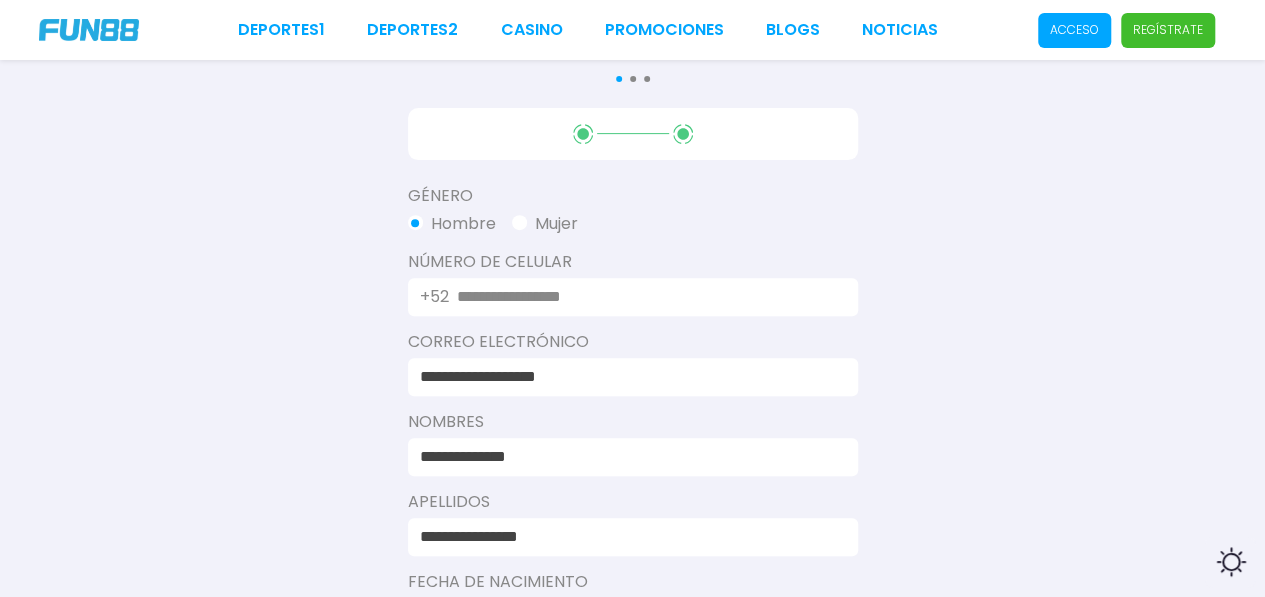 type on "**********" 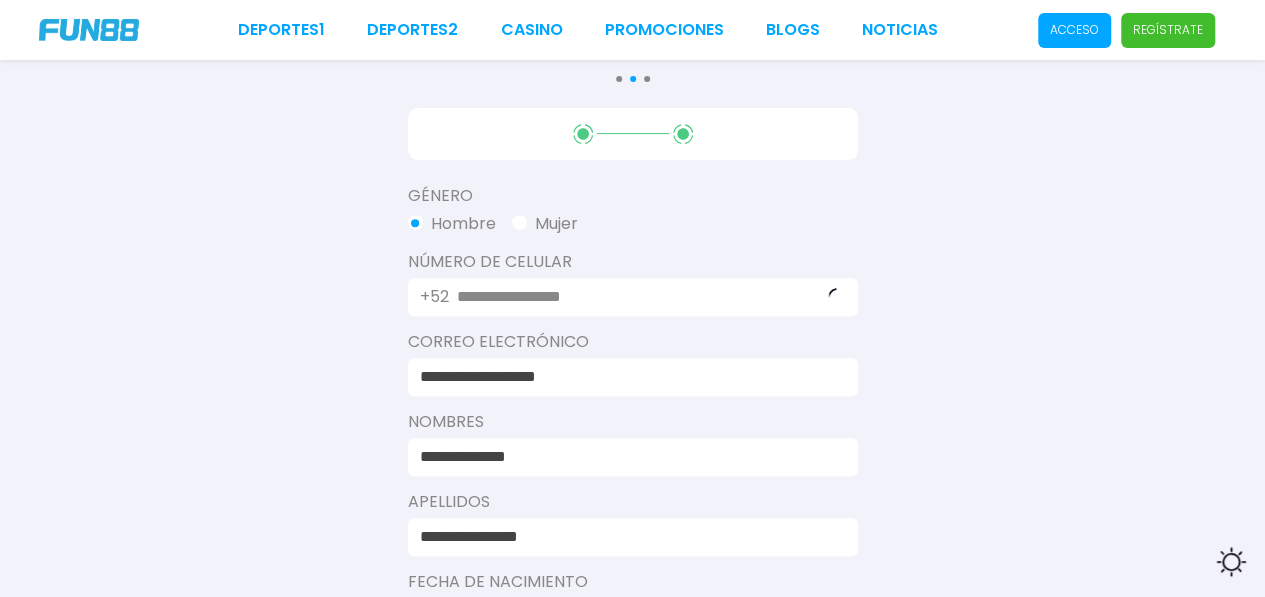 click on "**********" at bounding box center [627, 457] 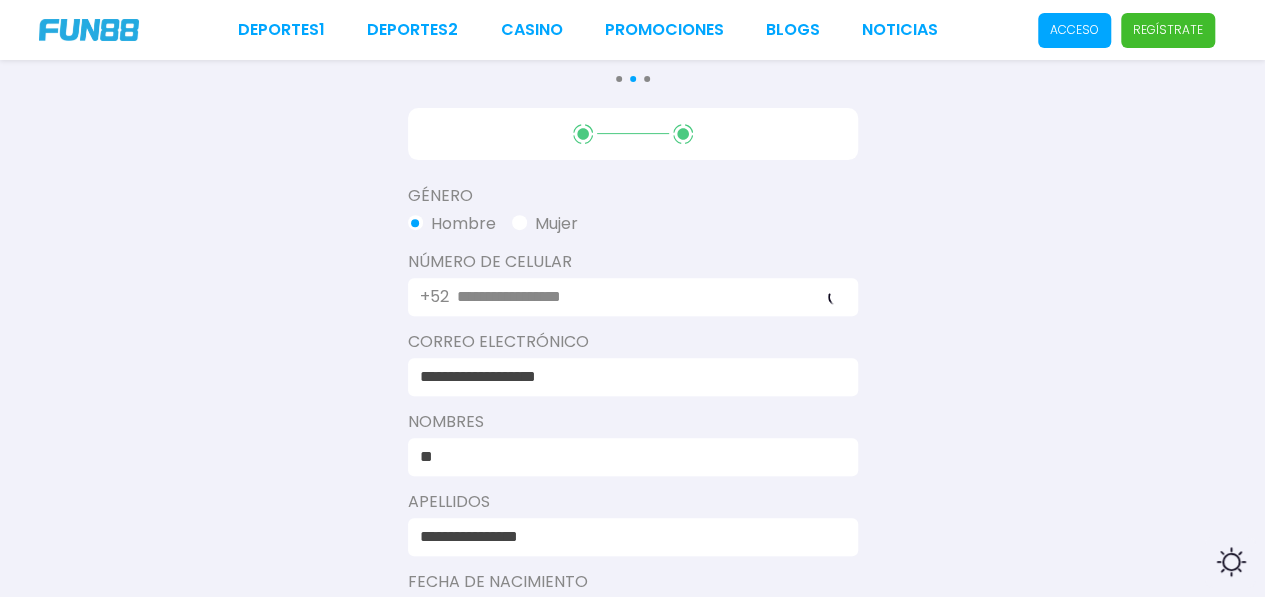 type on "*" 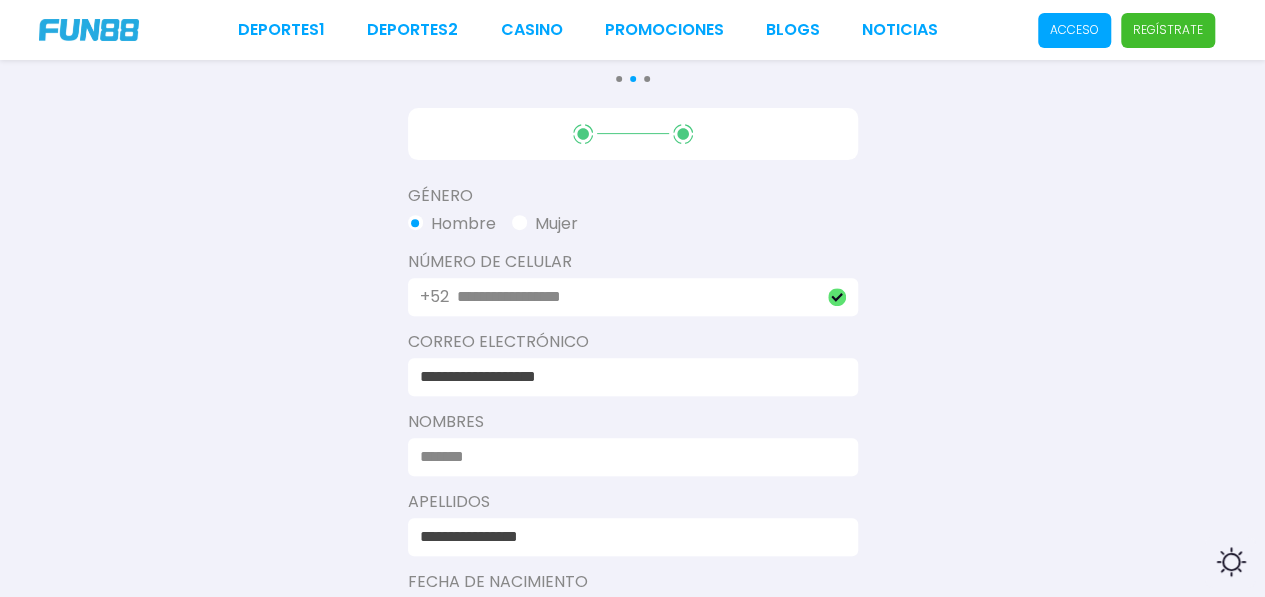 type on "*" 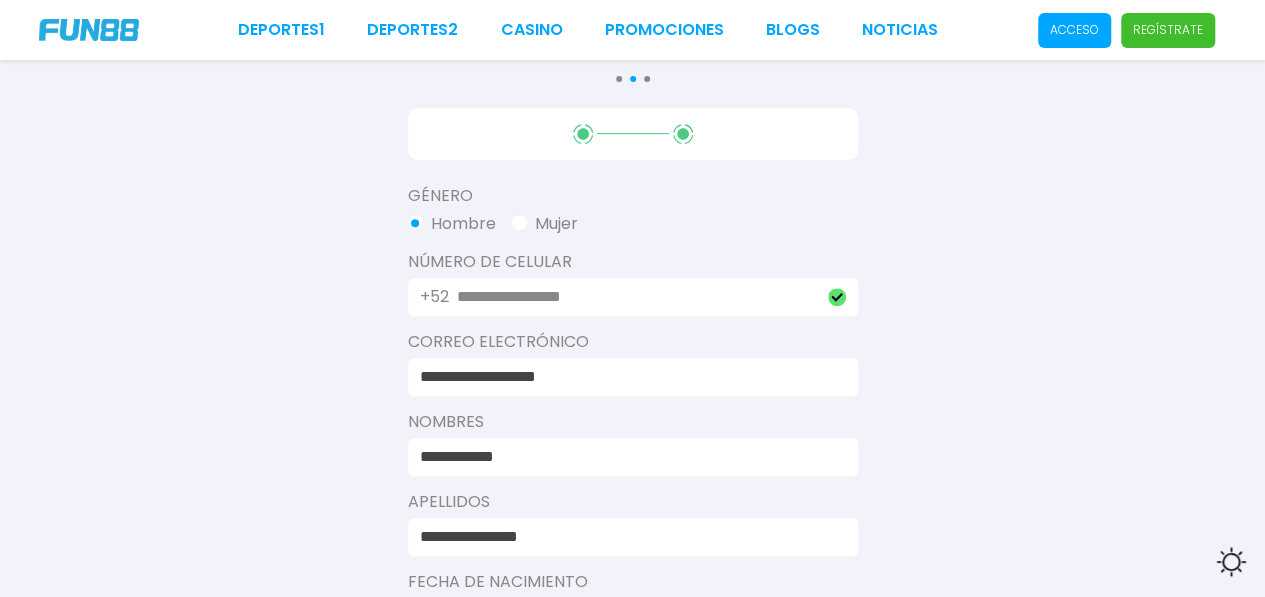type on "**********" 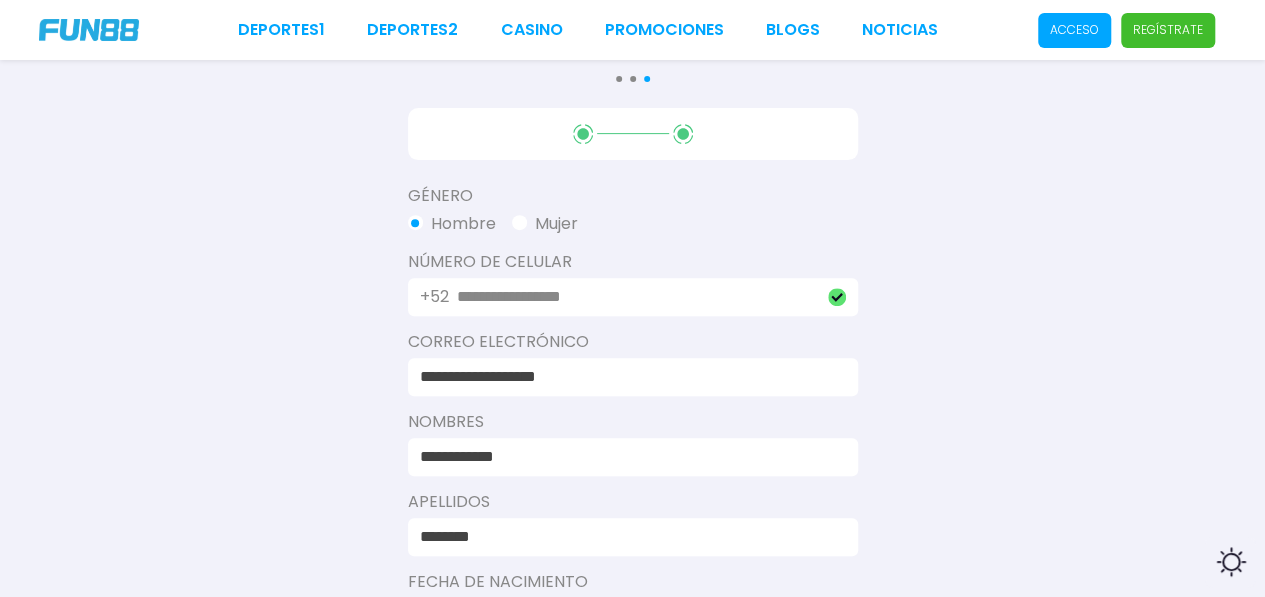 type on "********" 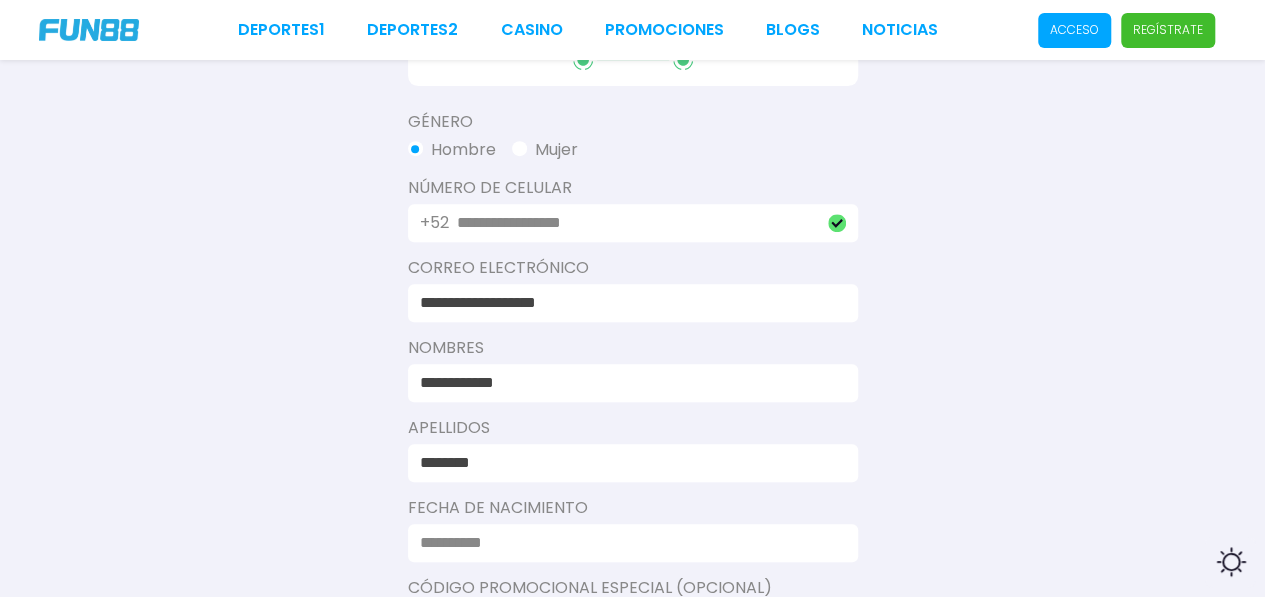 scroll, scrollTop: 400, scrollLeft: 0, axis: vertical 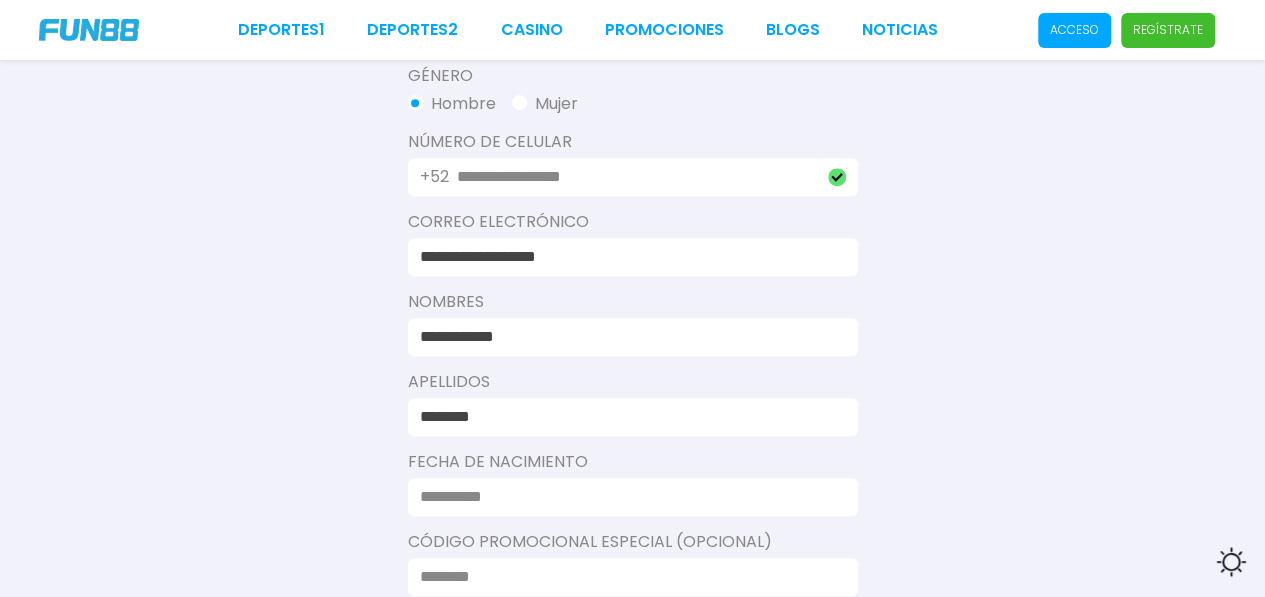 click at bounding box center [627, 497] 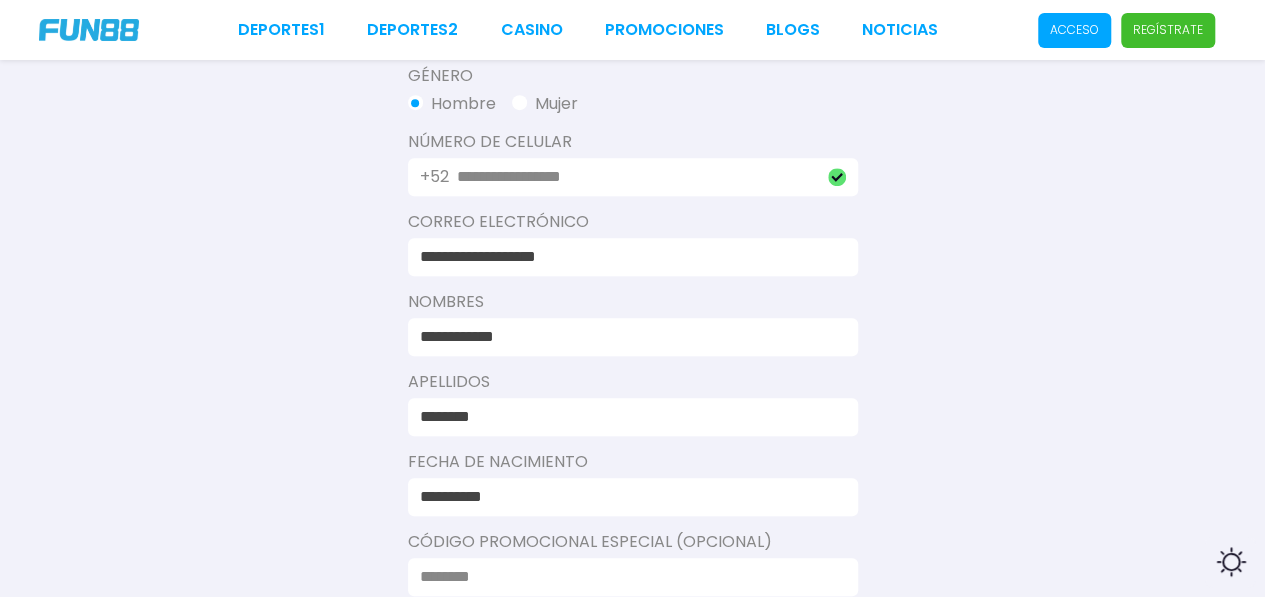 type on "**********" 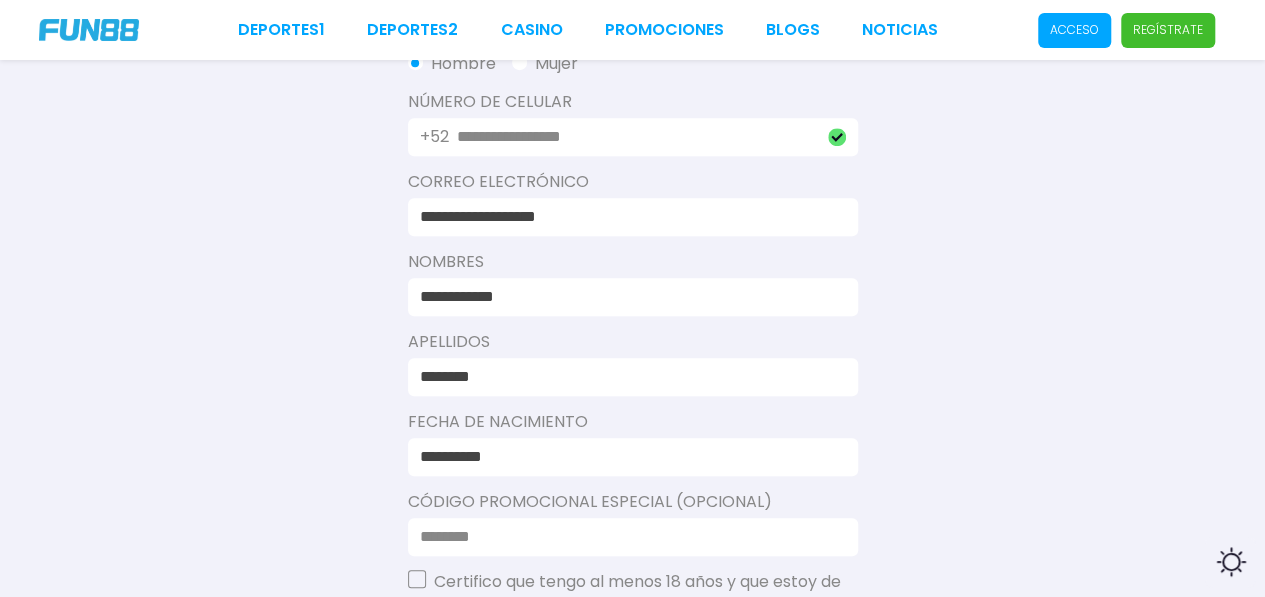 scroll, scrollTop: 480, scrollLeft: 0, axis: vertical 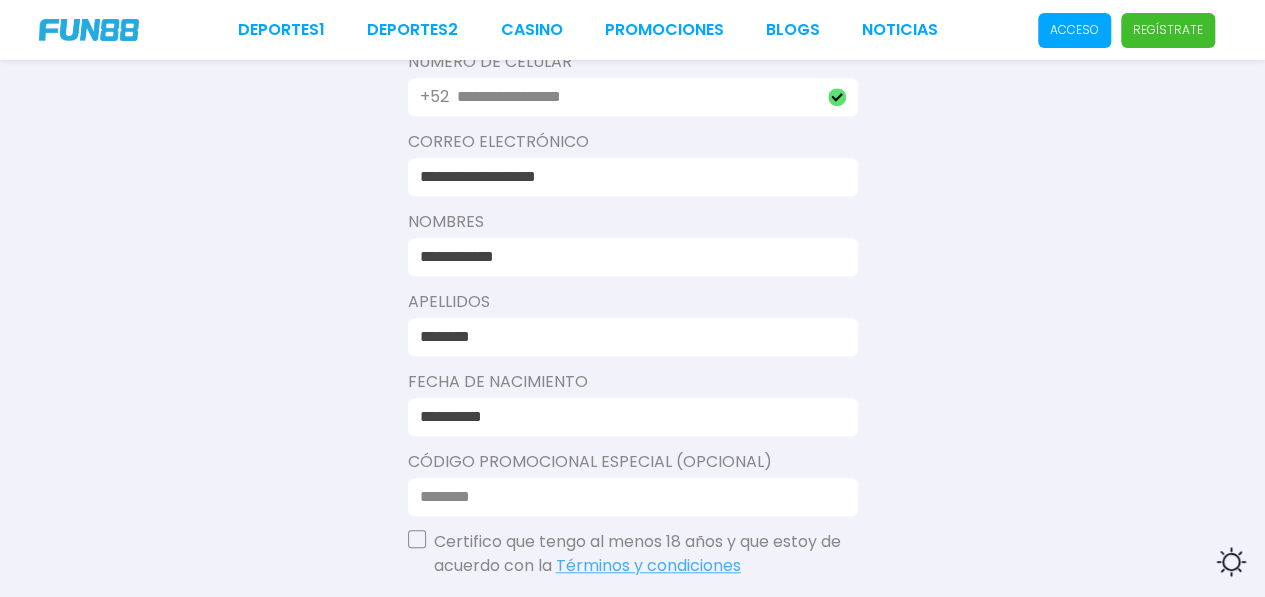click at bounding box center (417, 539) 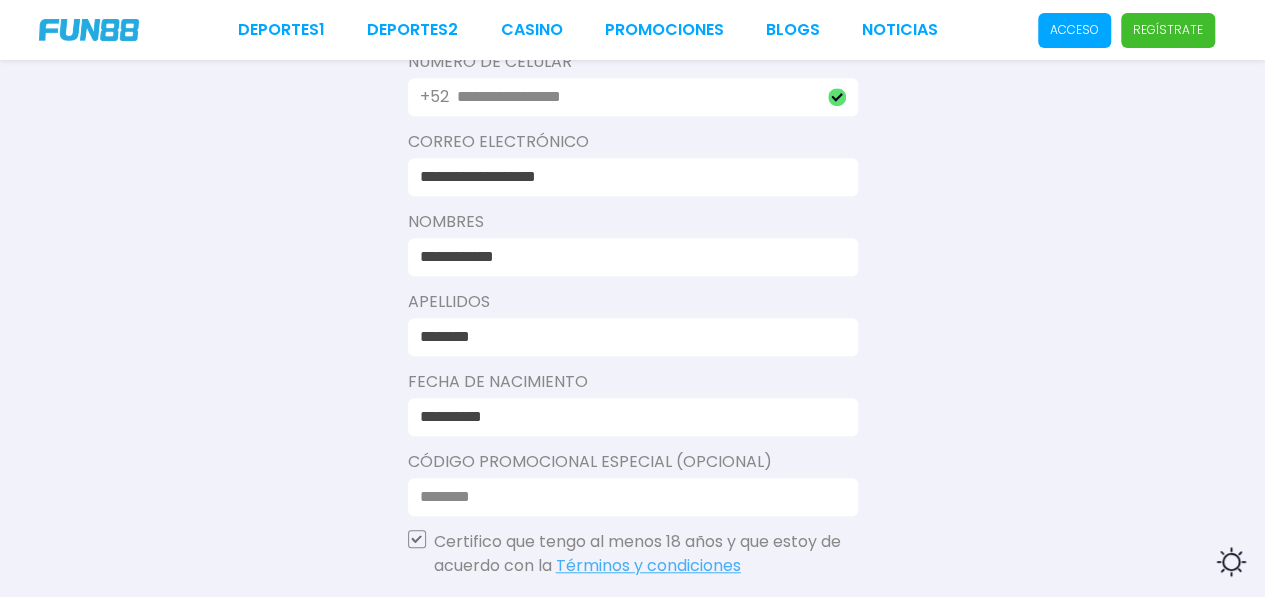 click on "**********" at bounding box center [632, 192] 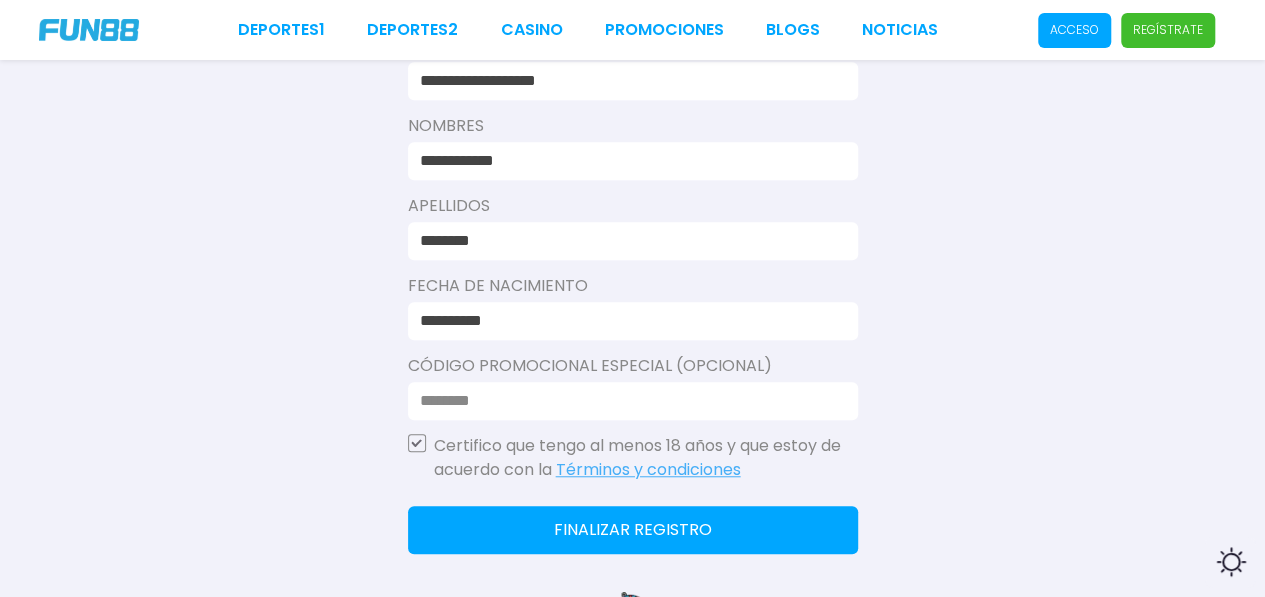 scroll, scrollTop: 680, scrollLeft: 0, axis: vertical 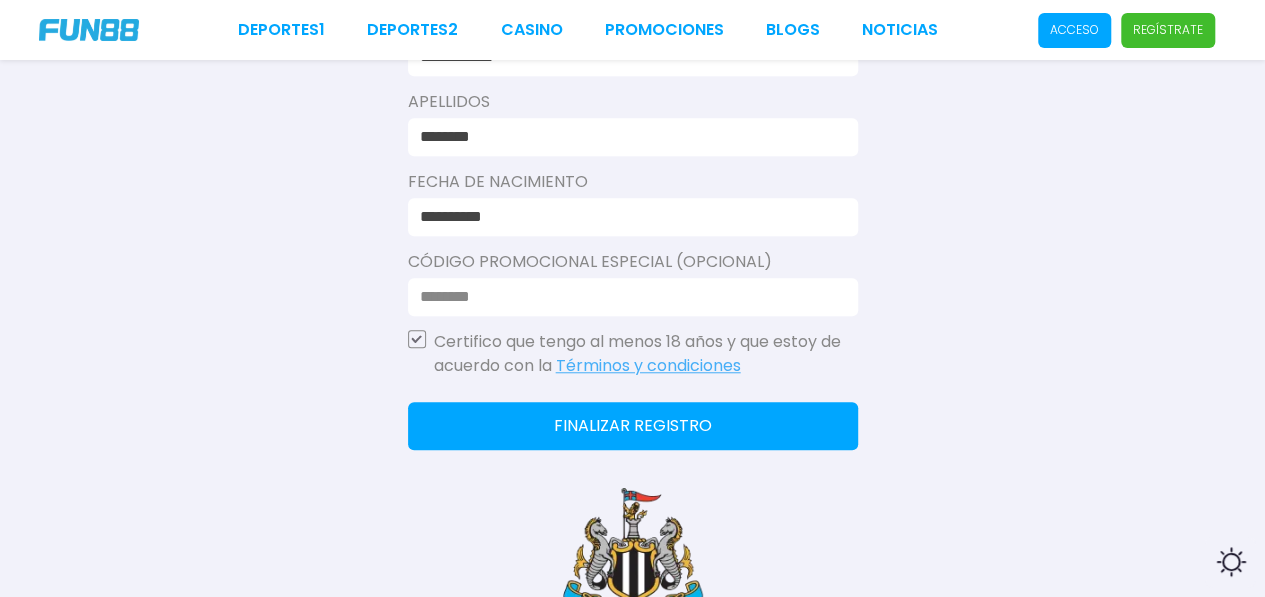 click on "Finalizar registro" 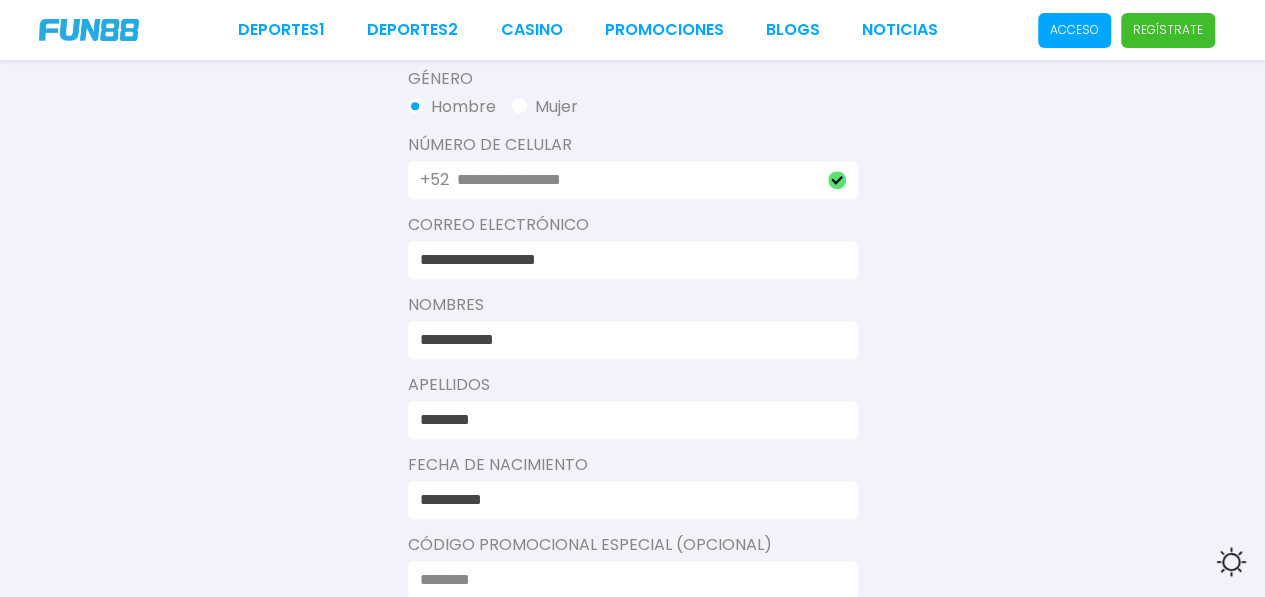 scroll, scrollTop: 400, scrollLeft: 0, axis: vertical 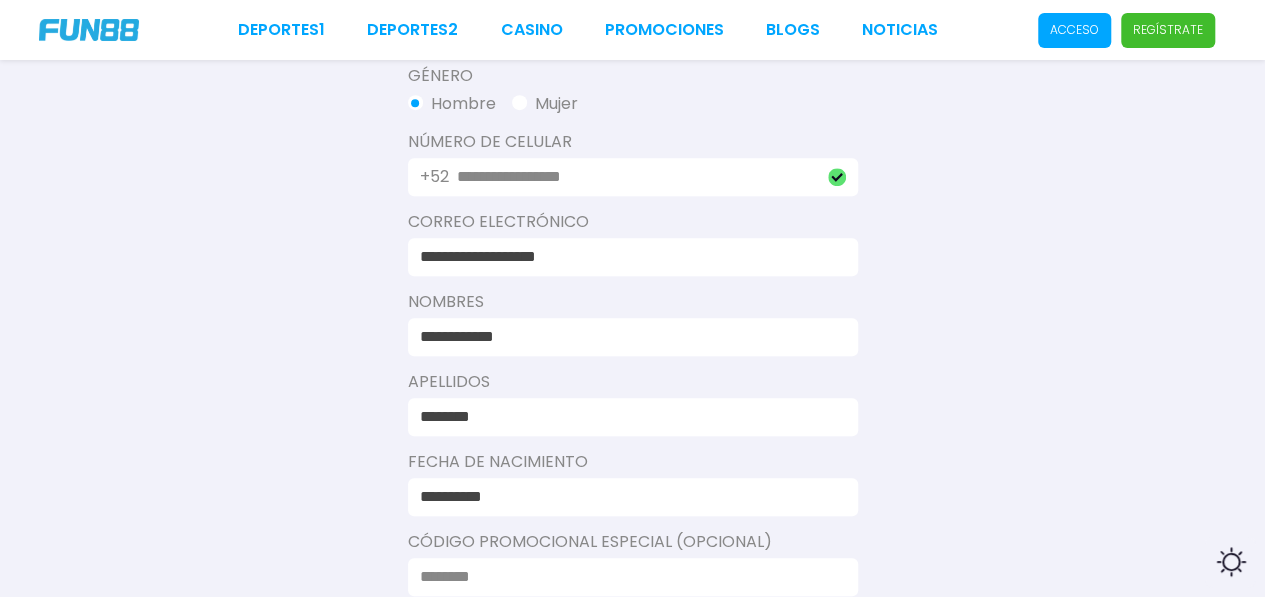click at bounding box center [519, 102] 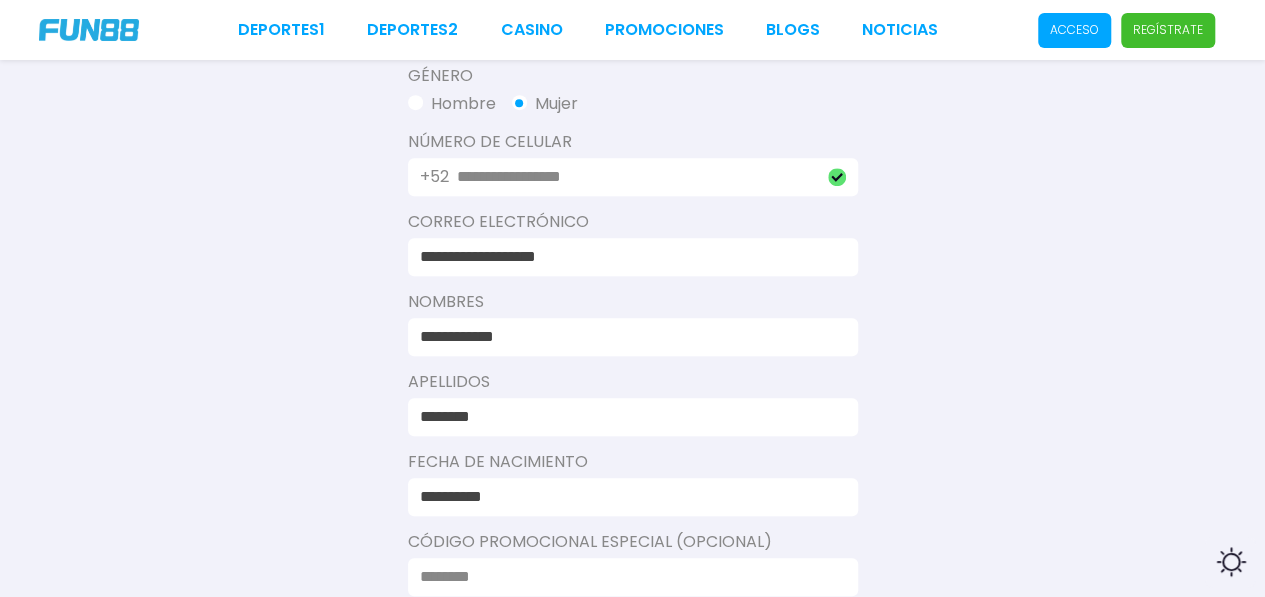 click on "**********" at bounding box center [632, 272] 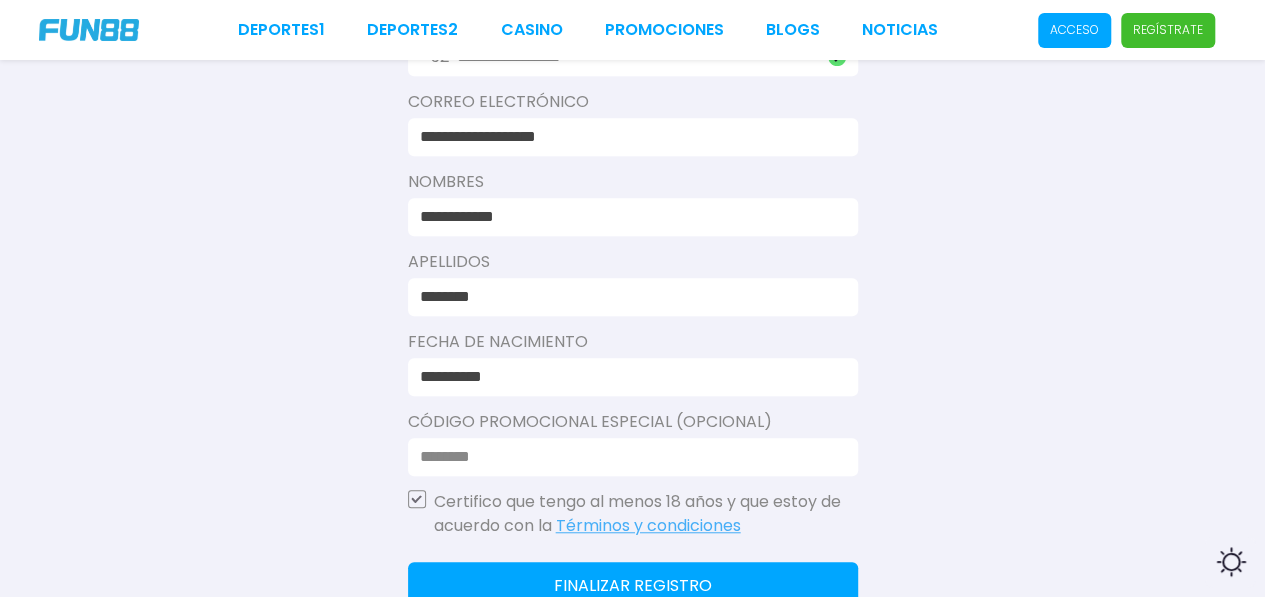 click on "**********" at bounding box center [632, 152] 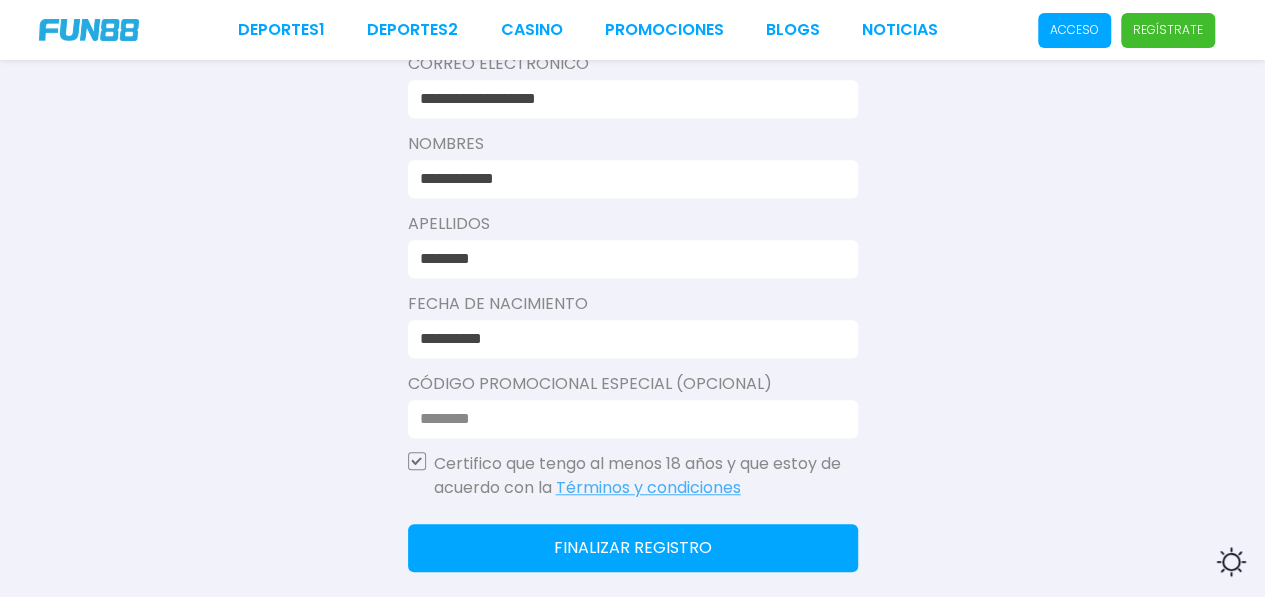 scroll, scrollTop: 560, scrollLeft: 0, axis: vertical 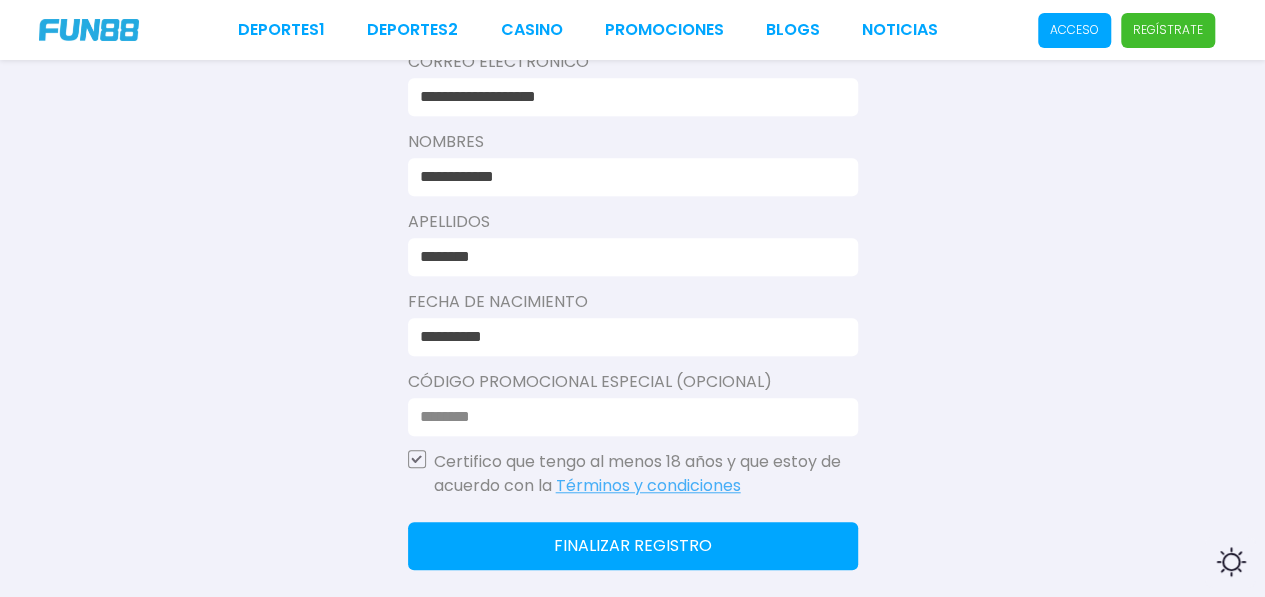 click on "Finalizar registro" 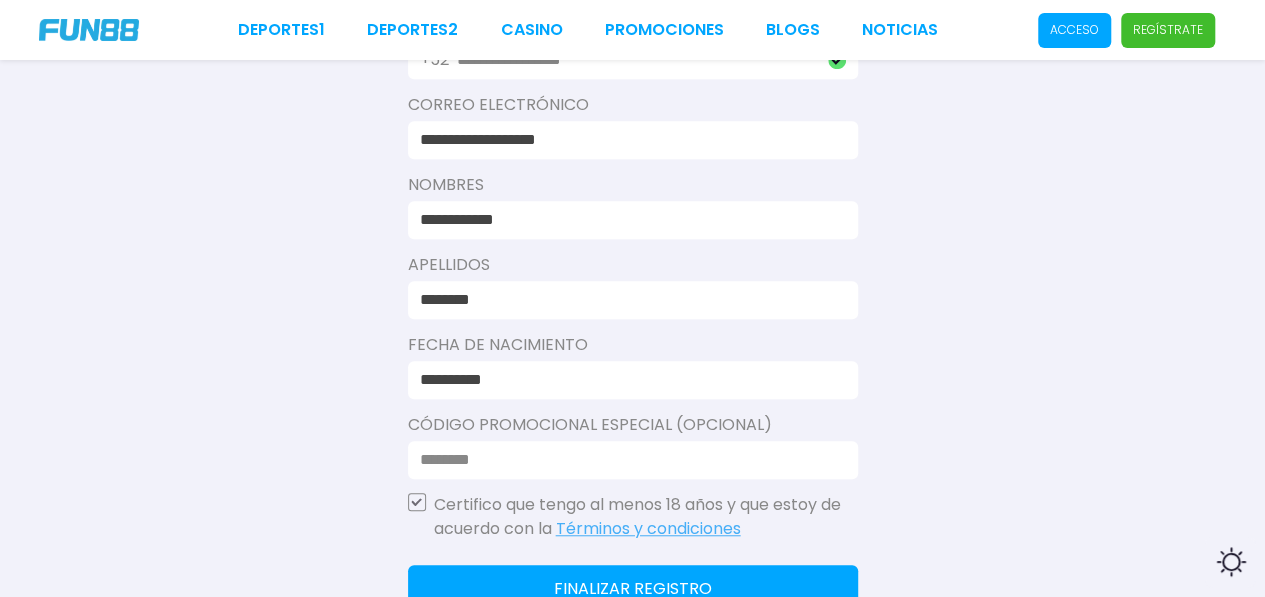 scroll, scrollTop: 520, scrollLeft: 0, axis: vertical 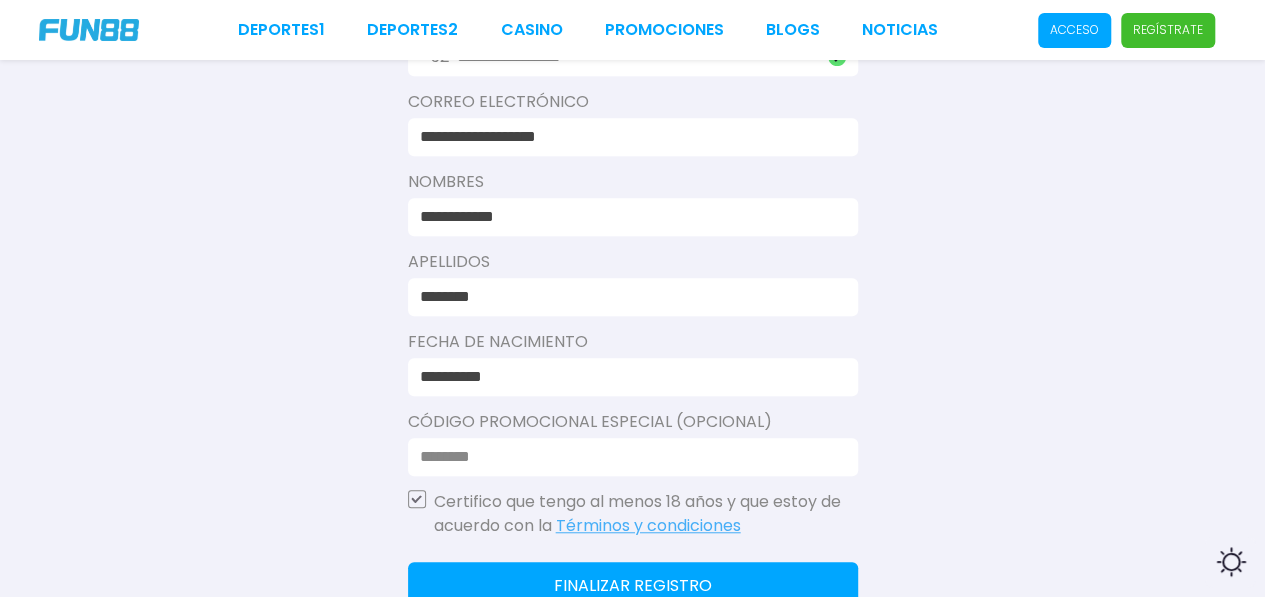 click on "**********" at bounding box center (627, 137) 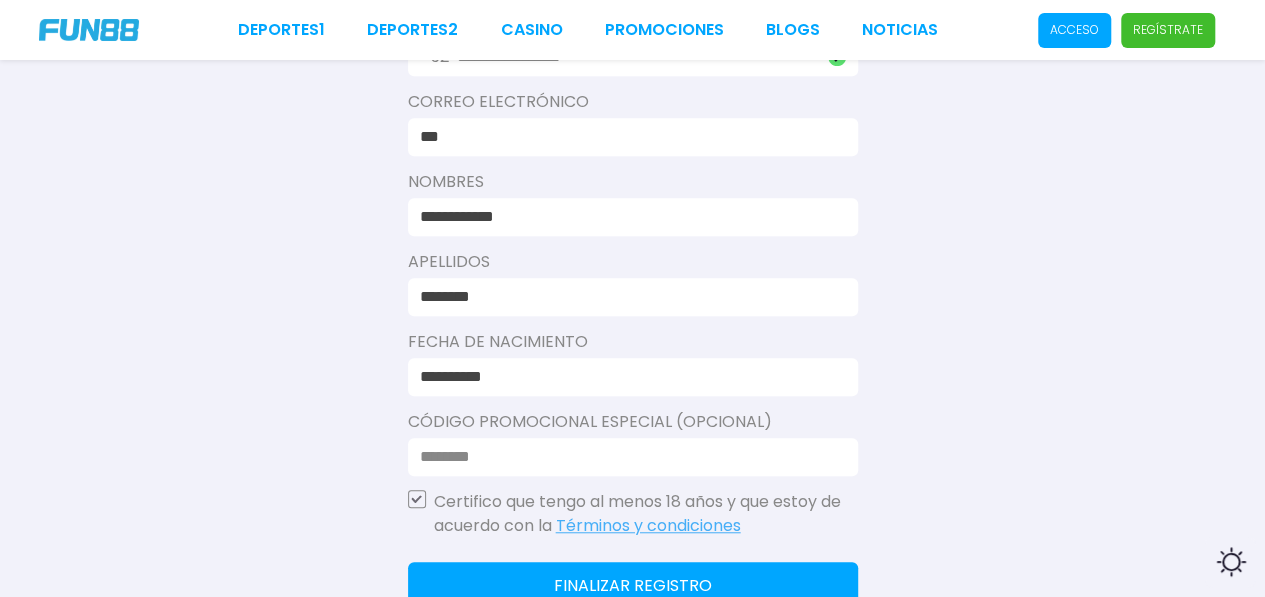 type on "**********" 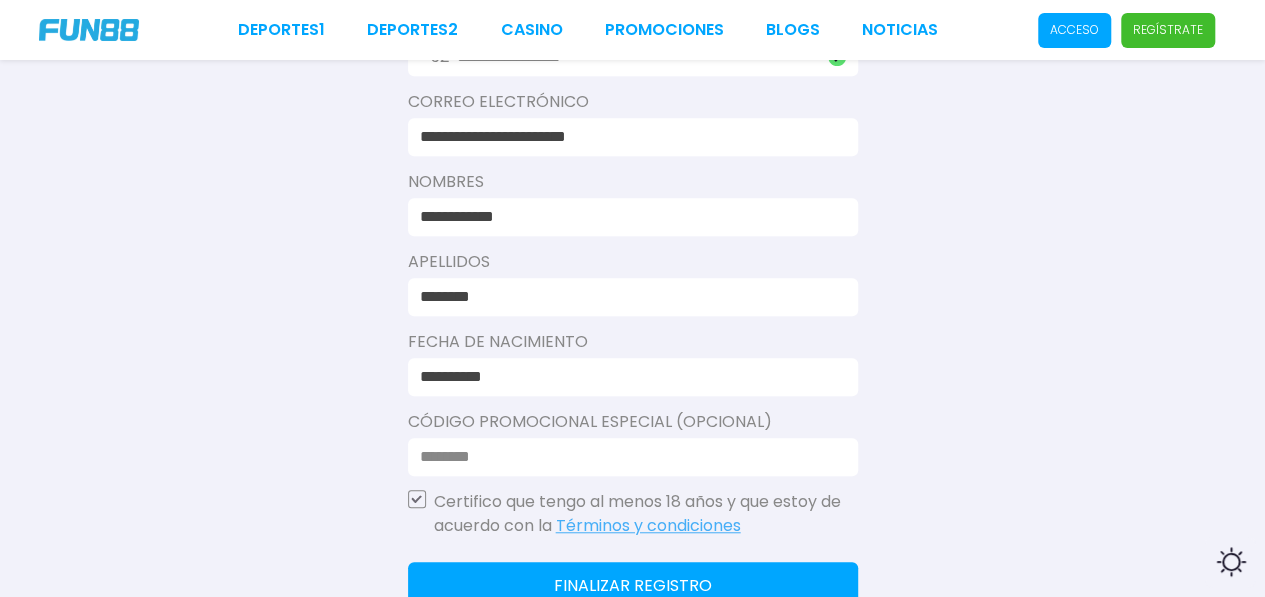 click on "**********" at bounding box center [632, 152] 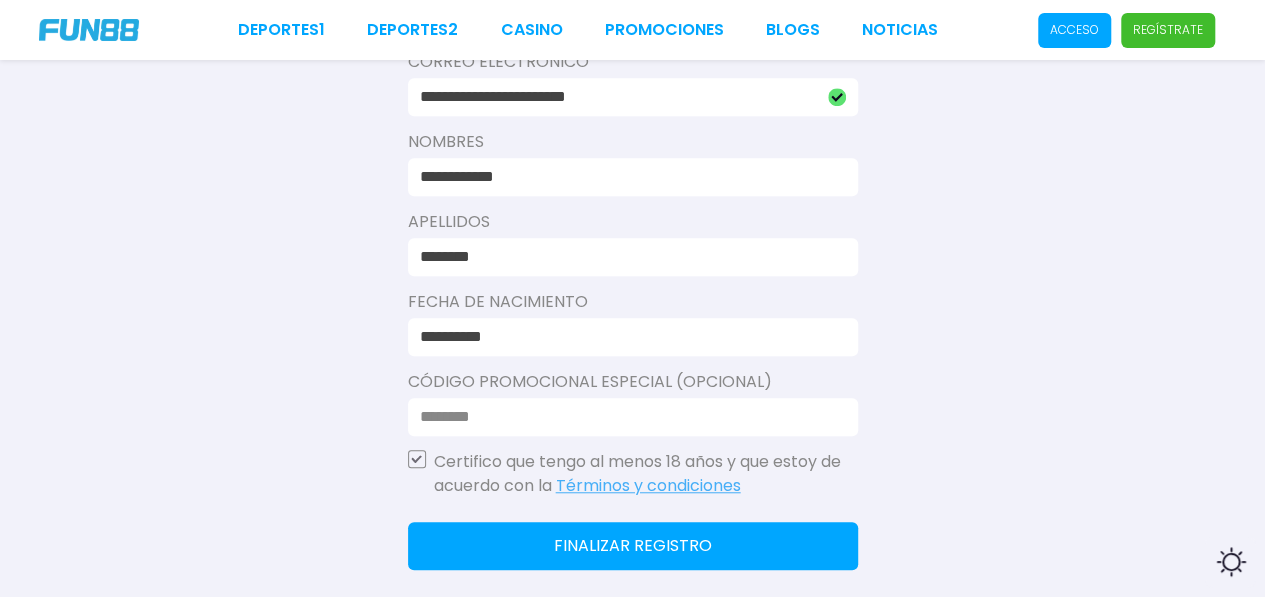 scroll, scrollTop: 600, scrollLeft: 0, axis: vertical 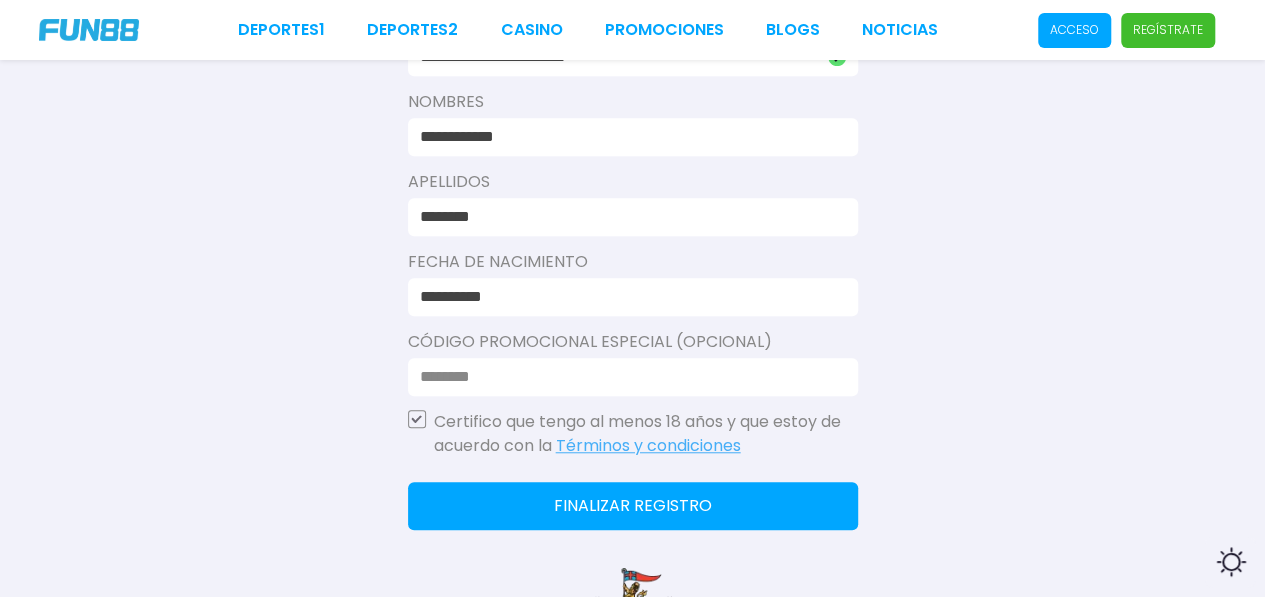 click on "Finalizar registro" 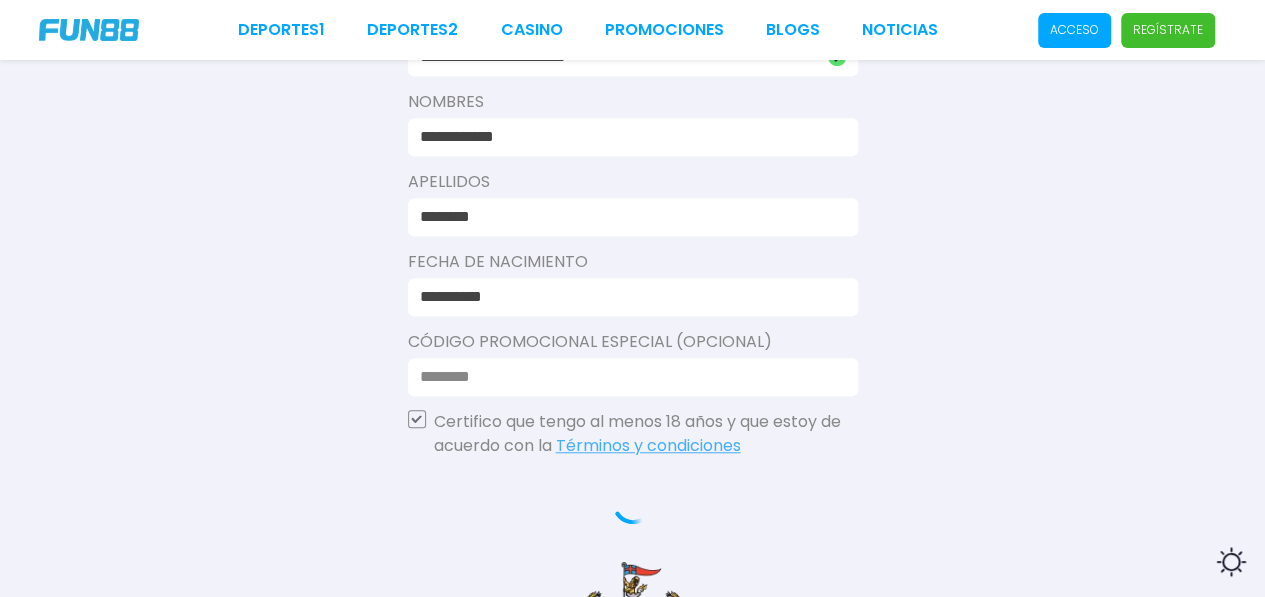 click on "**********" at bounding box center [632, 69] 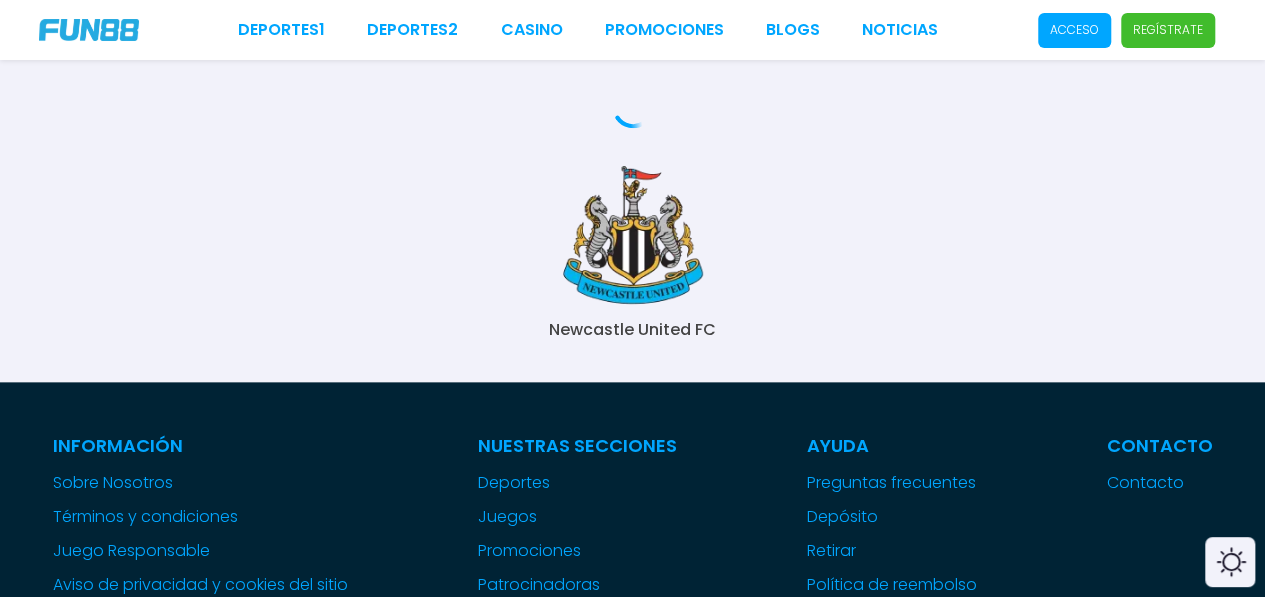scroll, scrollTop: 1000, scrollLeft: 0, axis: vertical 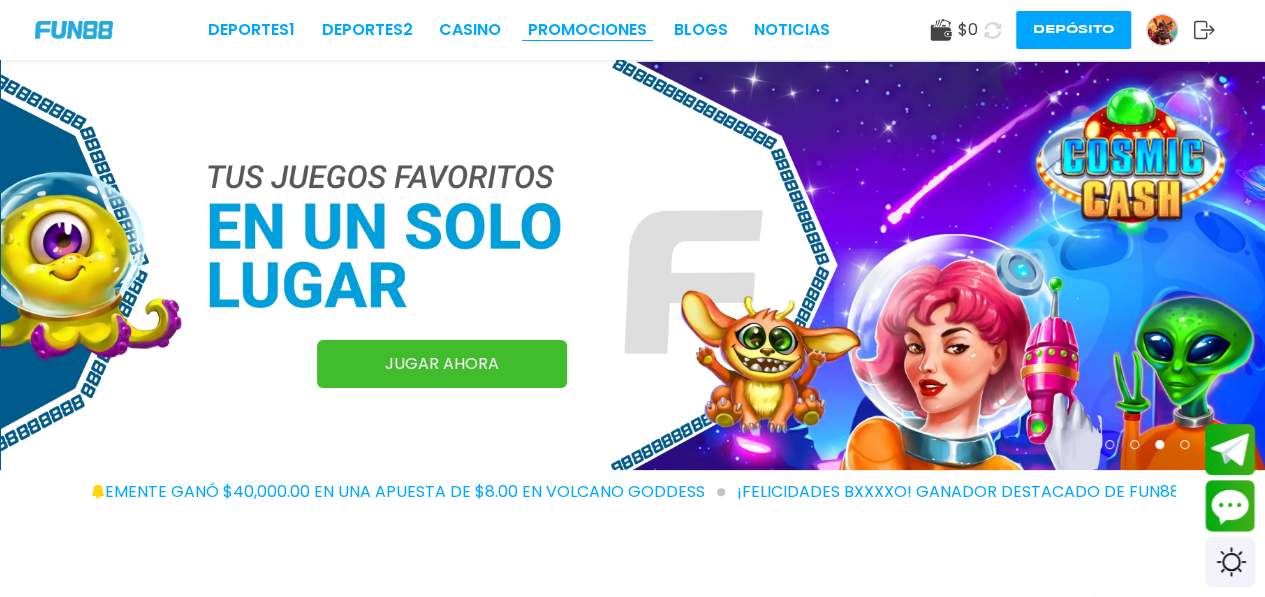 click on "Promociones" at bounding box center [587, 30] 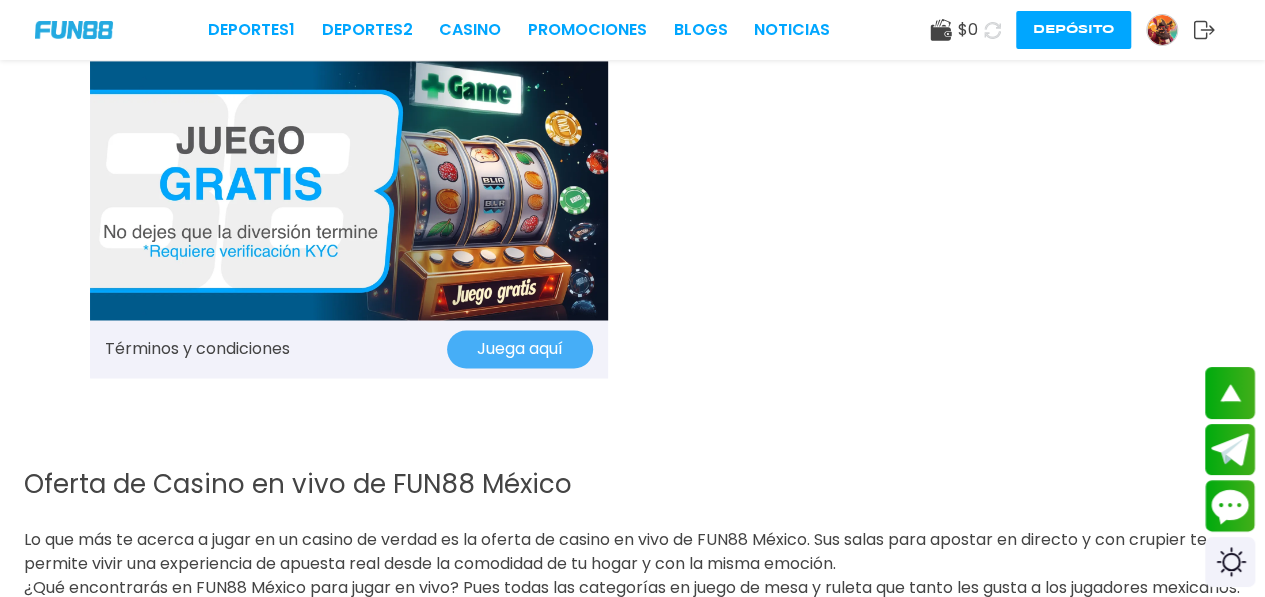 scroll, scrollTop: 1520, scrollLeft: 0, axis: vertical 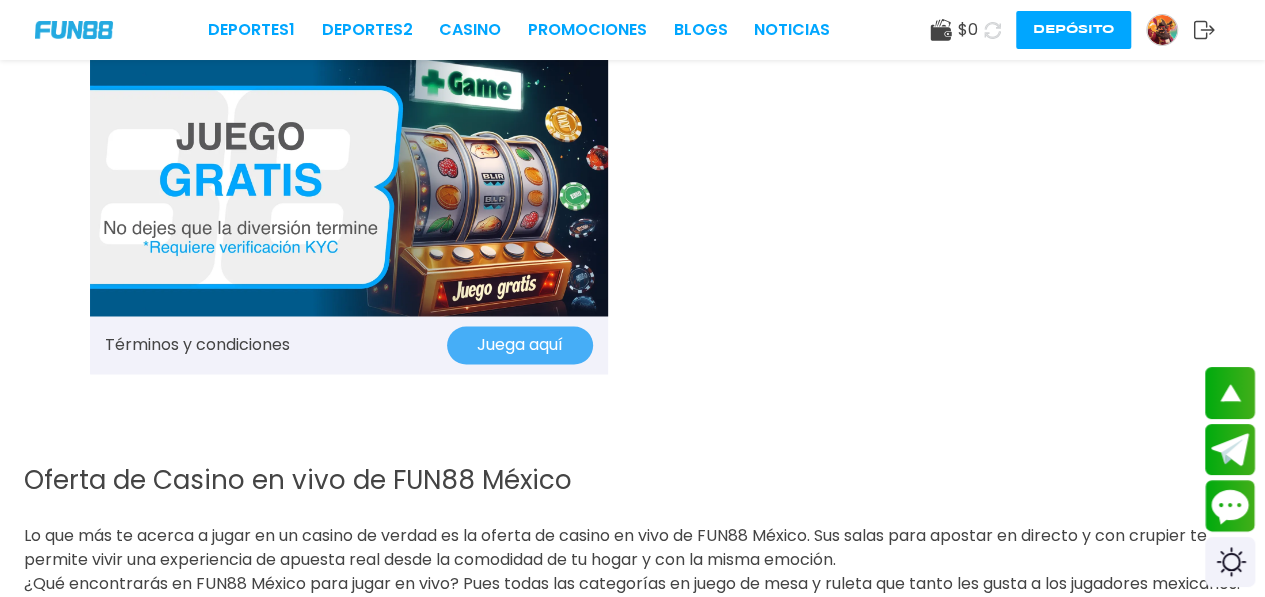 click at bounding box center (349, 186) 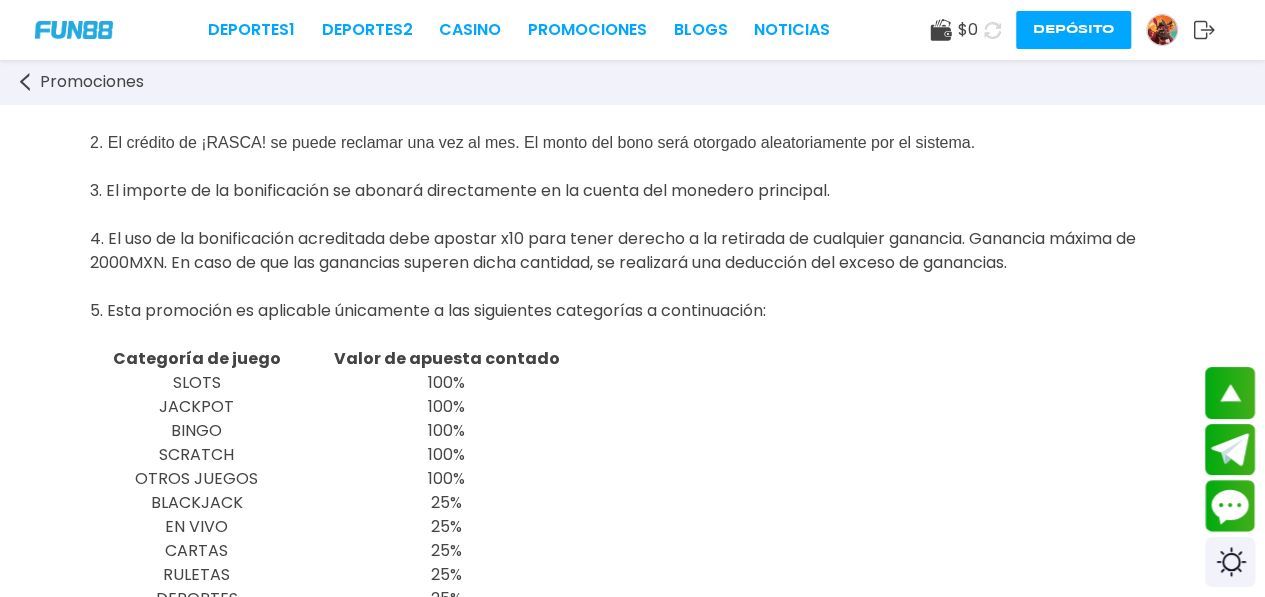 scroll, scrollTop: 120, scrollLeft: 0, axis: vertical 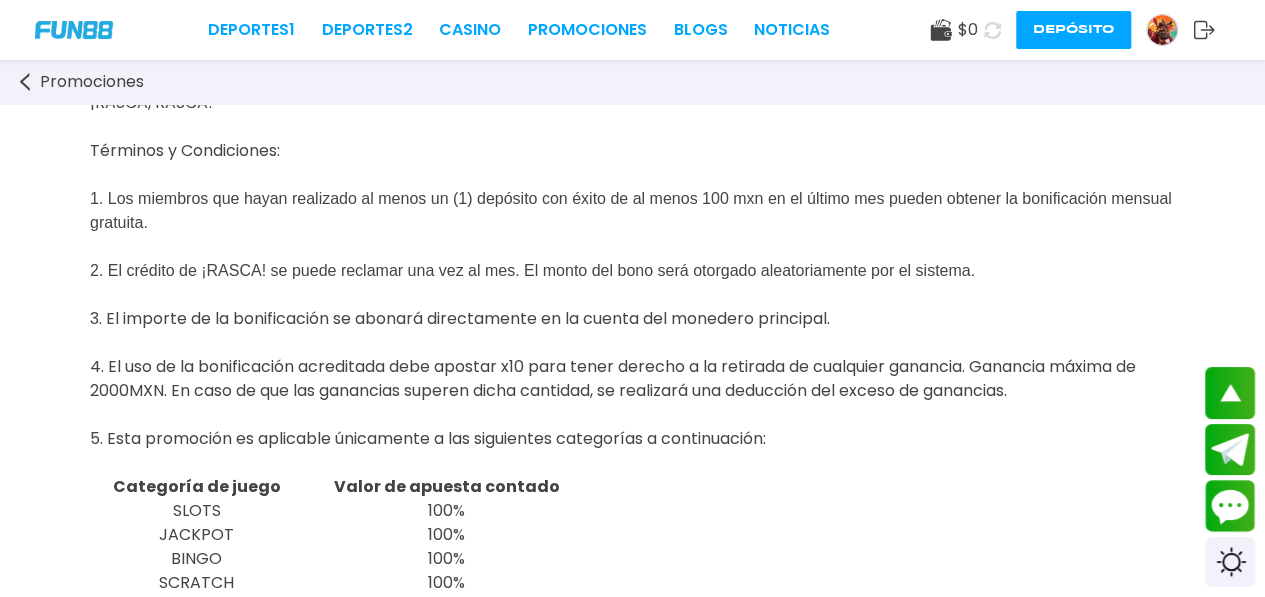 click at bounding box center [74, 29] 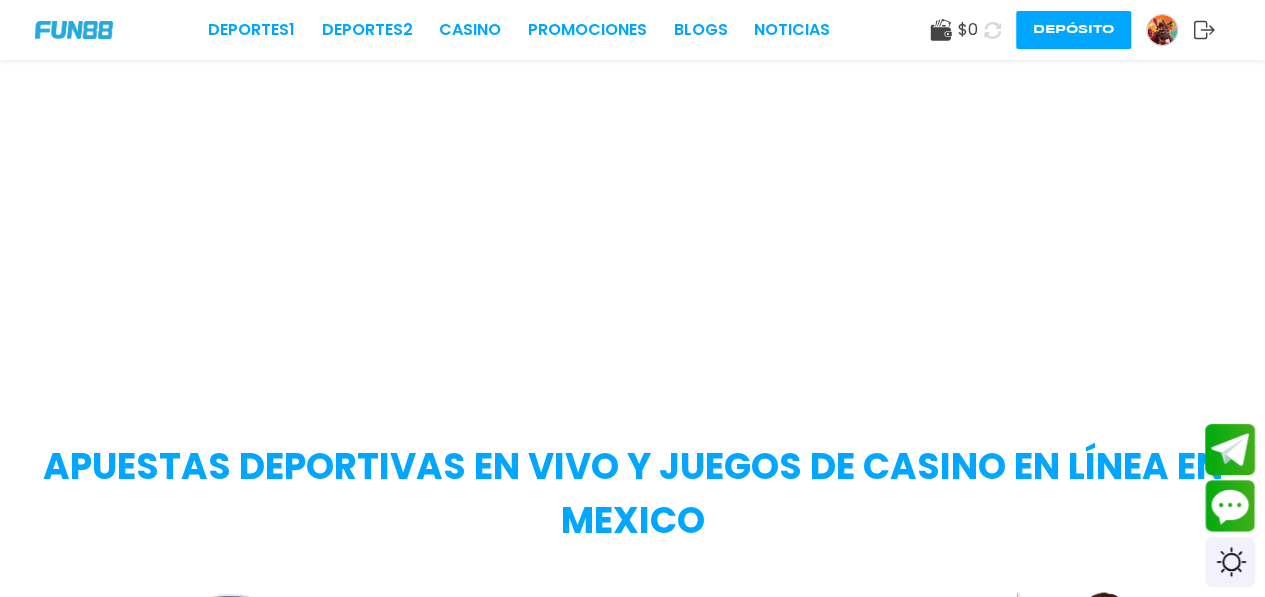 scroll, scrollTop: 0, scrollLeft: 0, axis: both 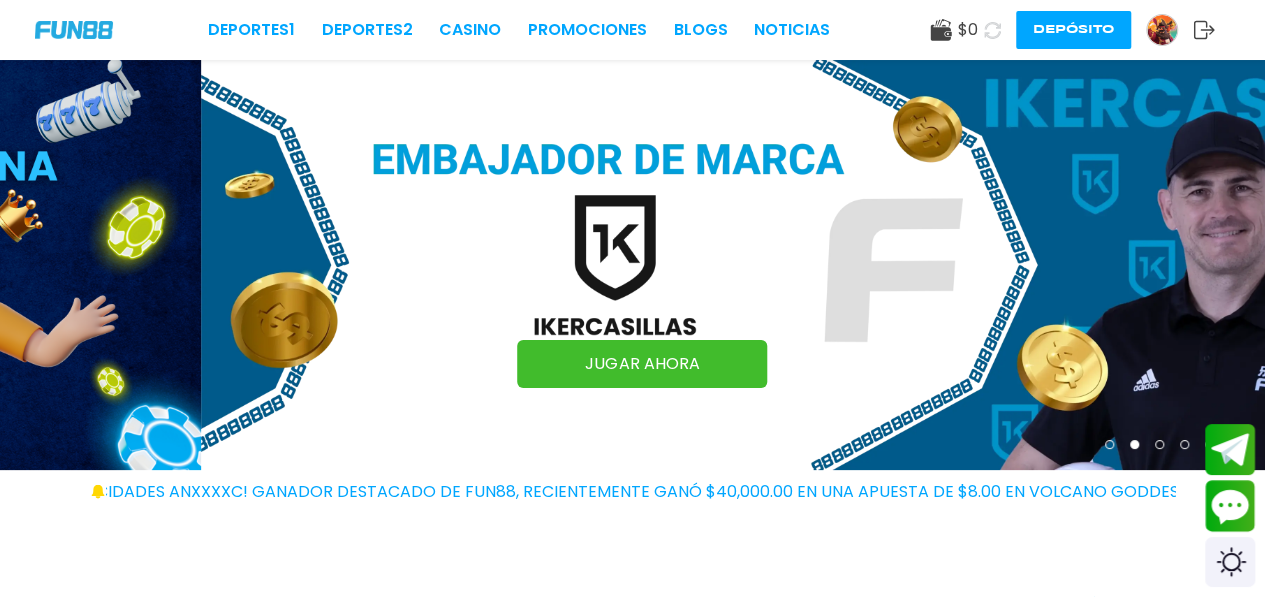 click at bounding box center (1134, 444) 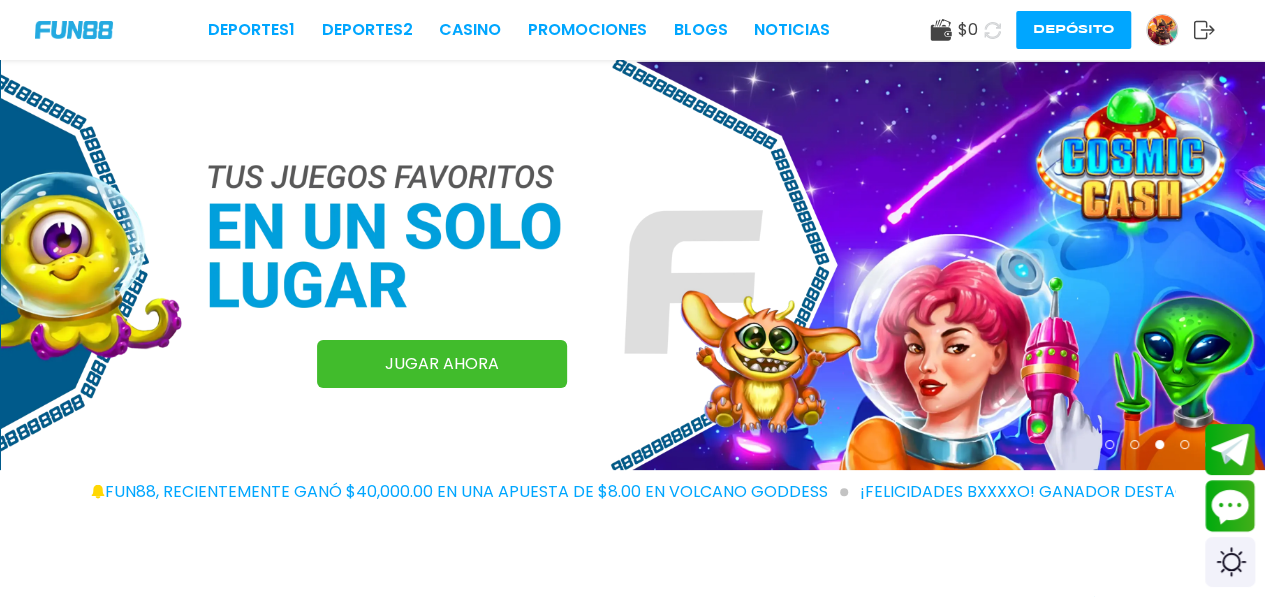 click at bounding box center [1184, 444] 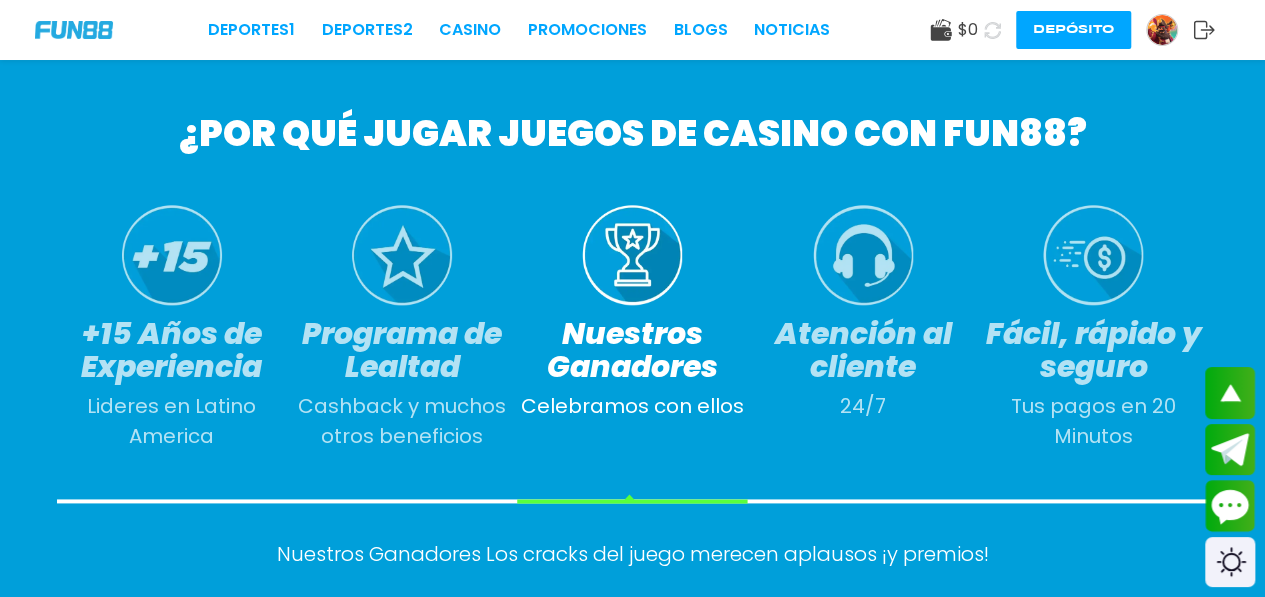 scroll, scrollTop: 542, scrollLeft: 0, axis: vertical 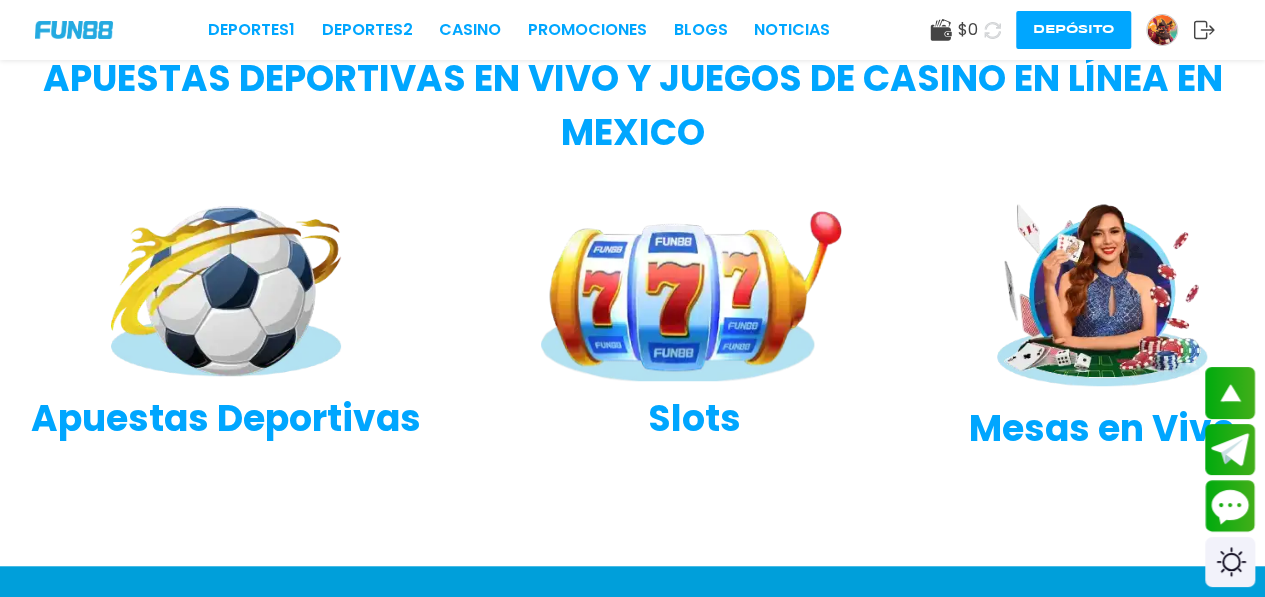 click 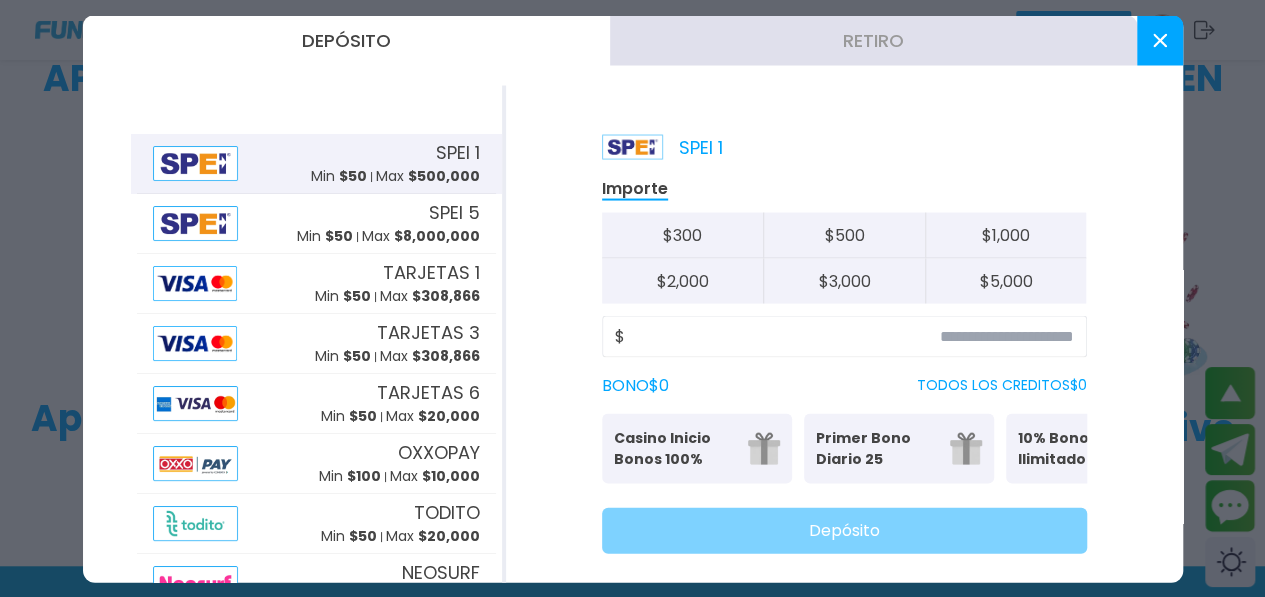 click 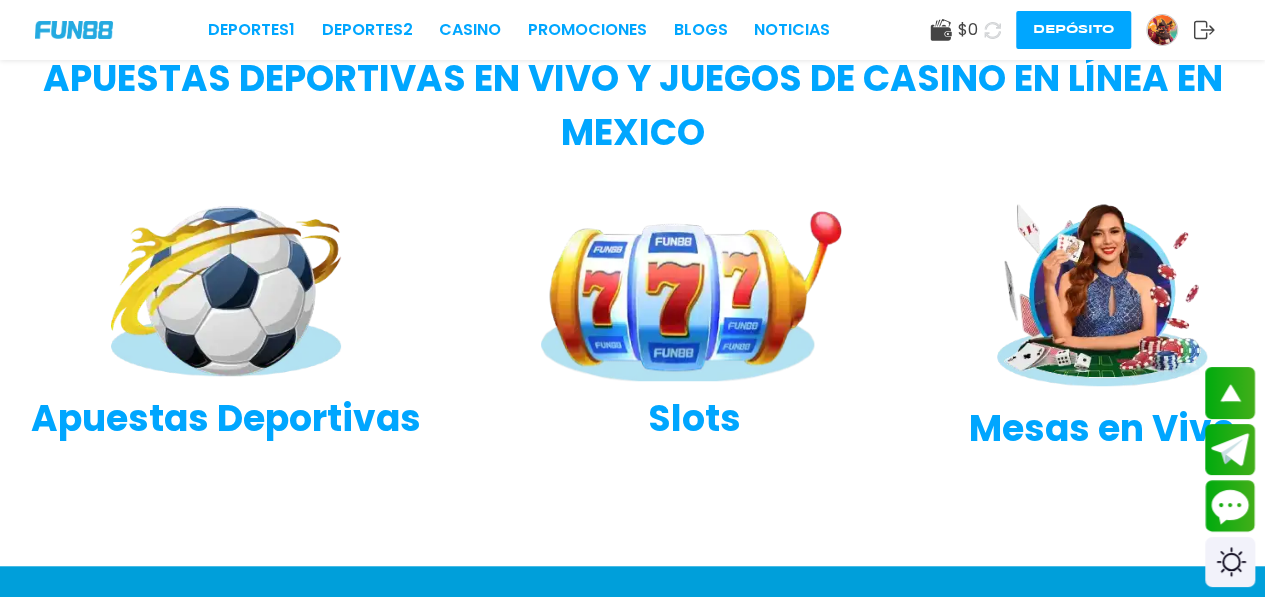 click at bounding box center [1162, 30] 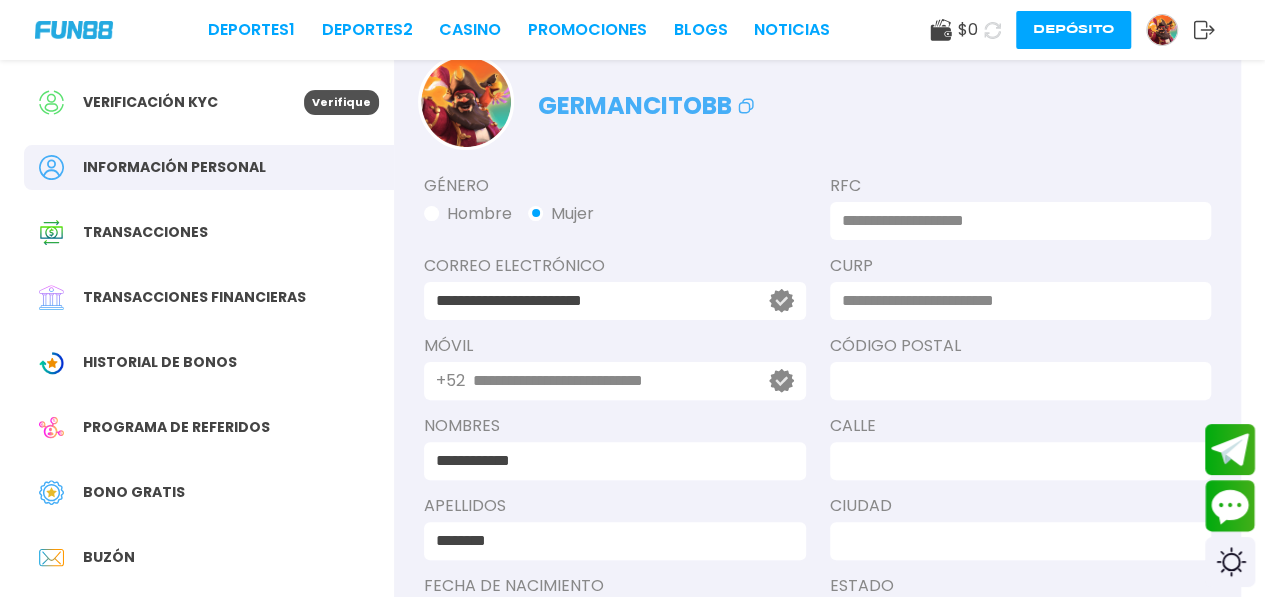scroll, scrollTop: 120, scrollLeft: 0, axis: vertical 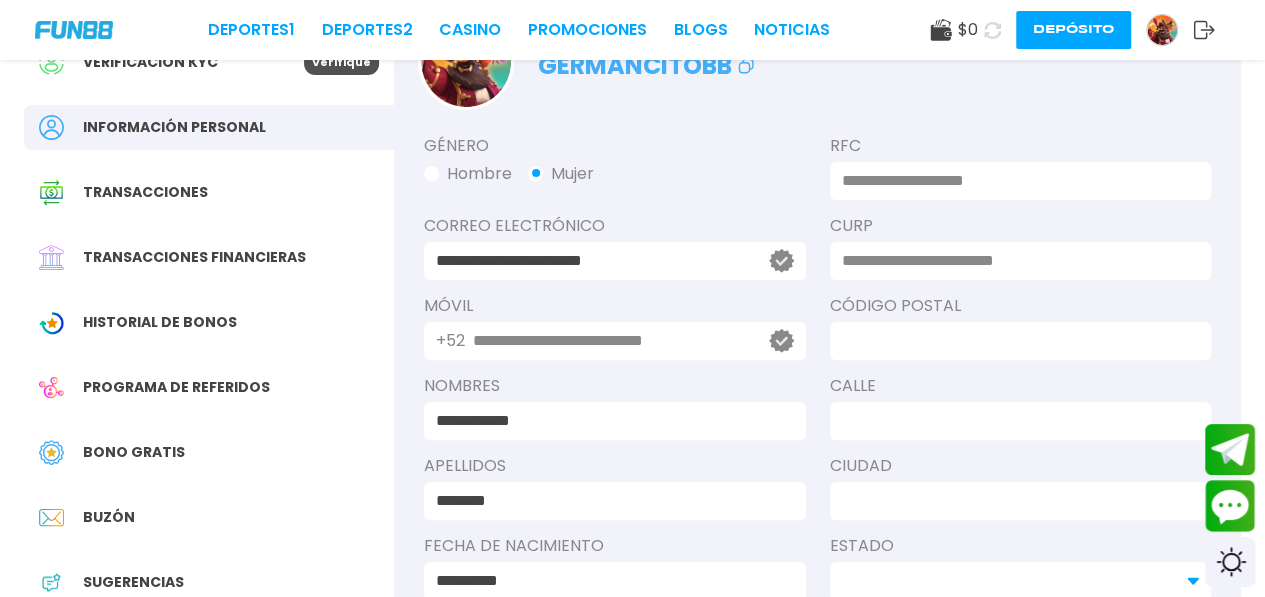 click on "Historial de Bonos" at bounding box center [160, 322] 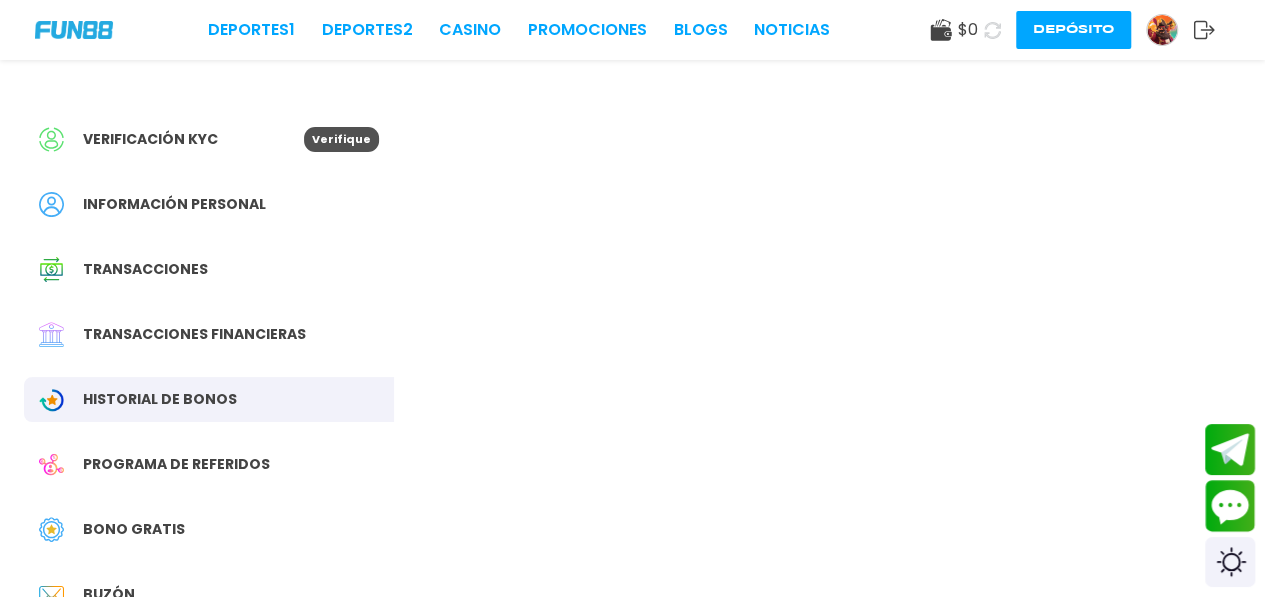 scroll, scrollTop: 0, scrollLeft: 0, axis: both 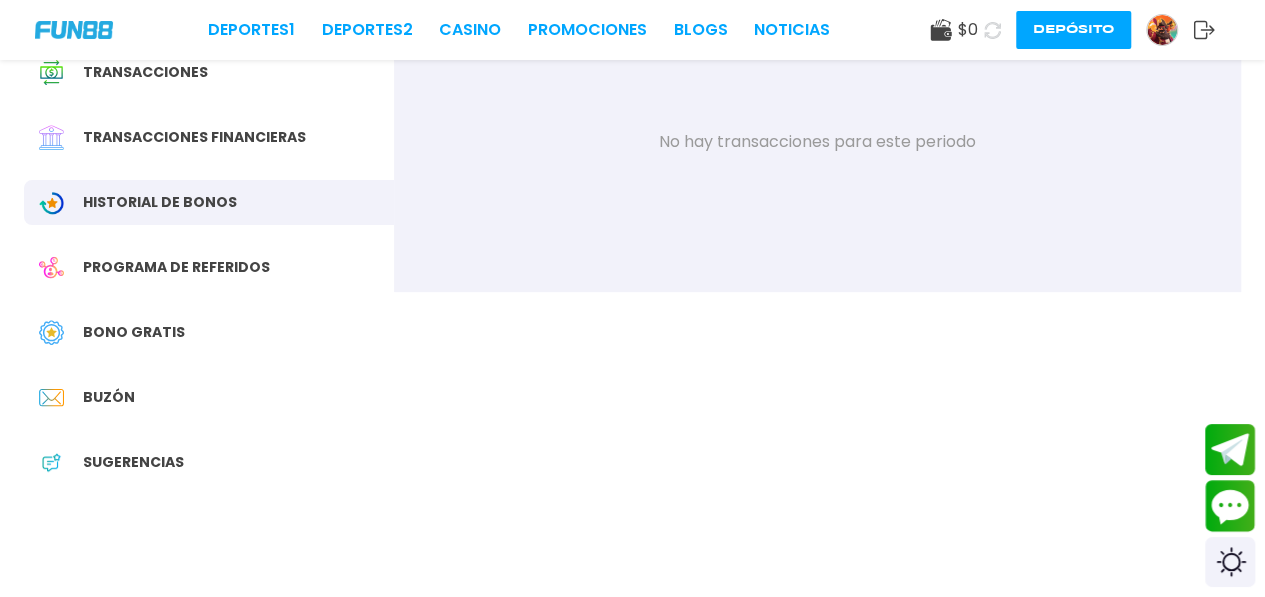 click on "Bono Gratis" at bounding box center (134, 332) 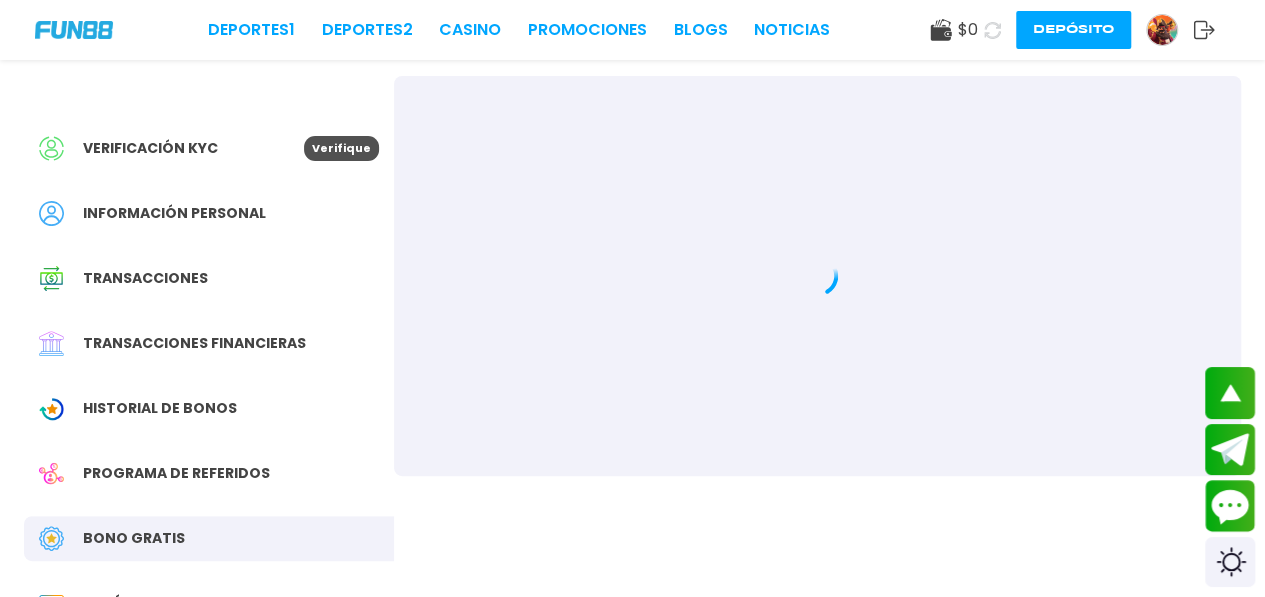 scroll, scrollTop: 0, scrollLeft: 0, axis: both 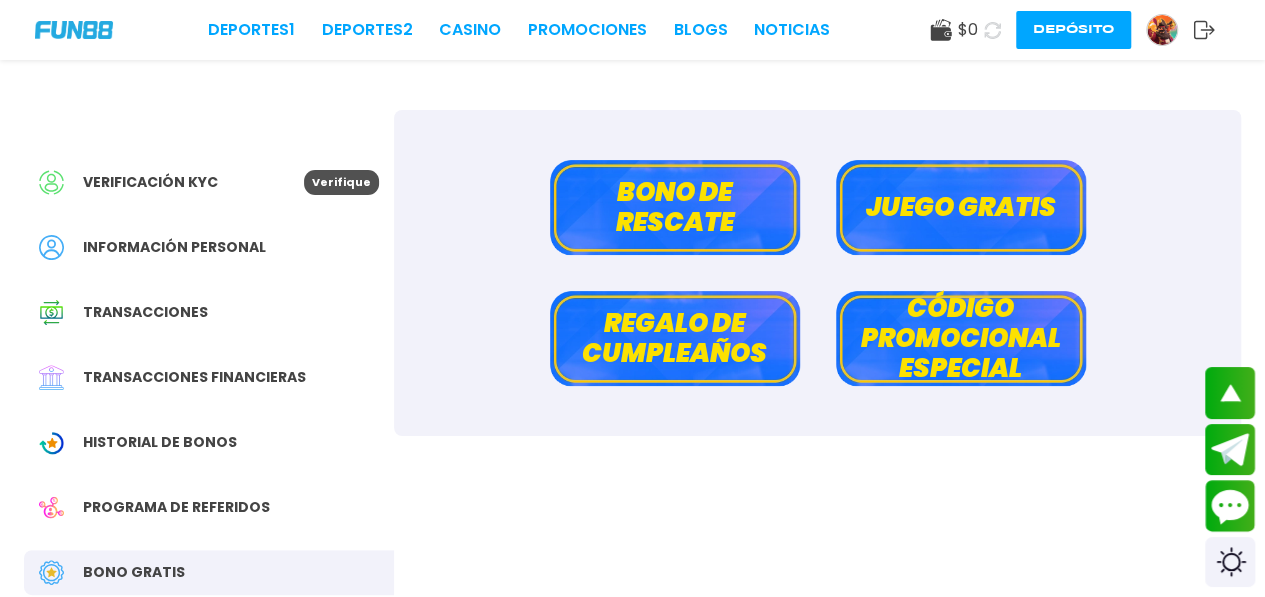 click on "Juego gratis" at bounding box center [961, 207] 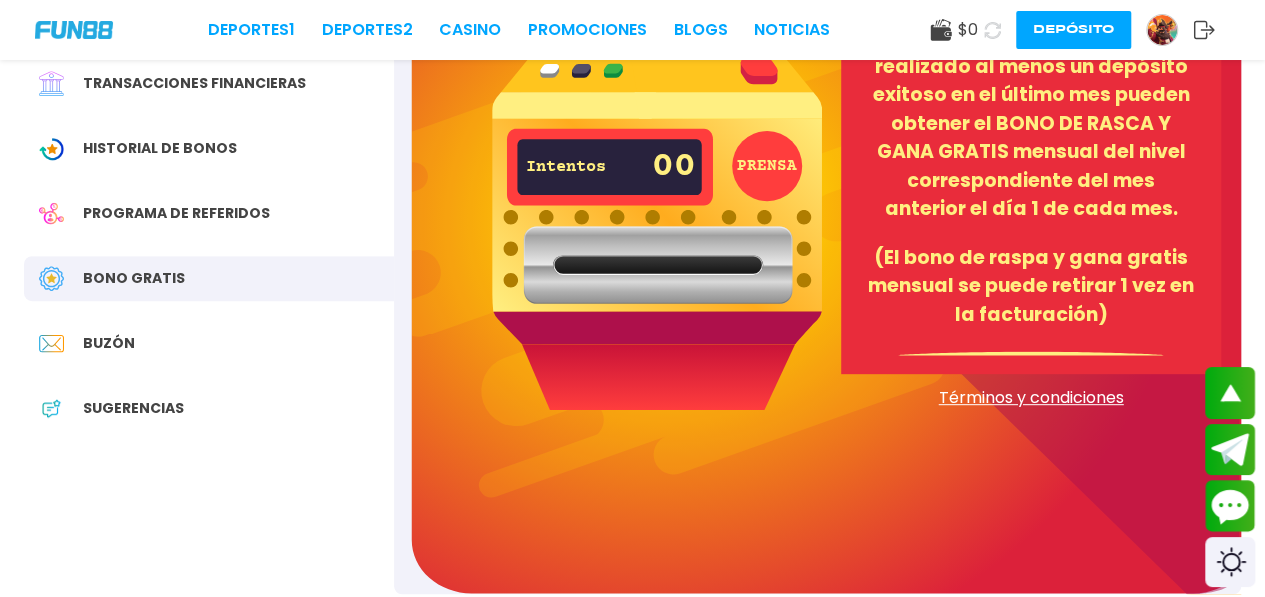 scroll, scrollTop: 160, scrollLeft: 0, axis: vertical 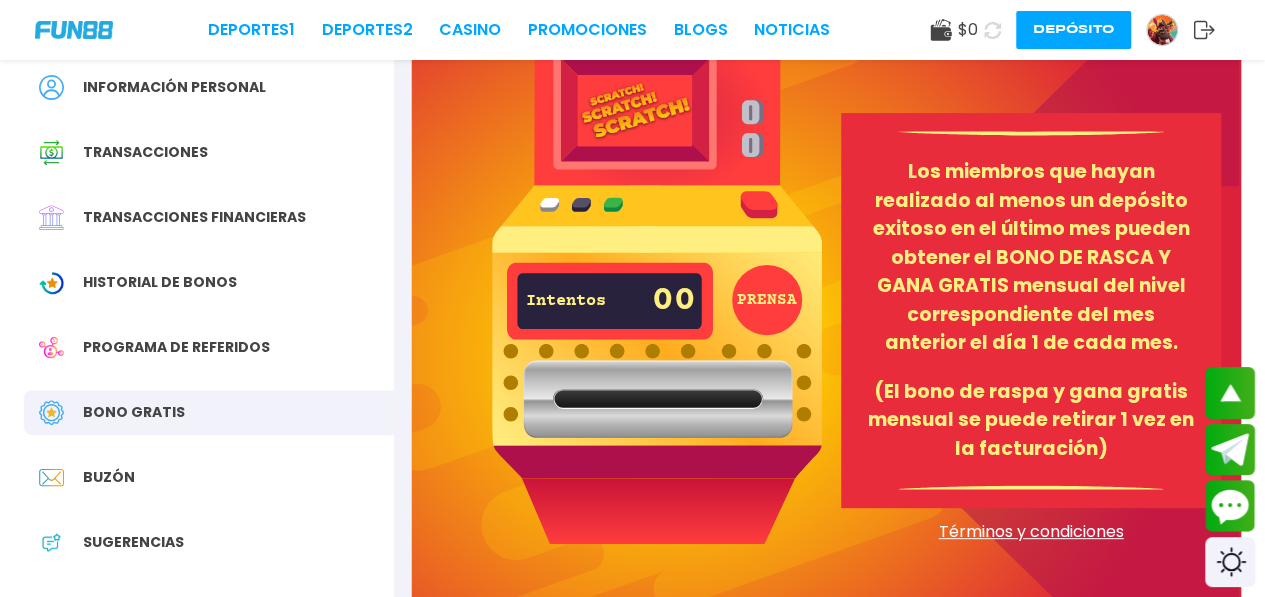 click on "Bono Gratis" at bounding box center (209, 412) 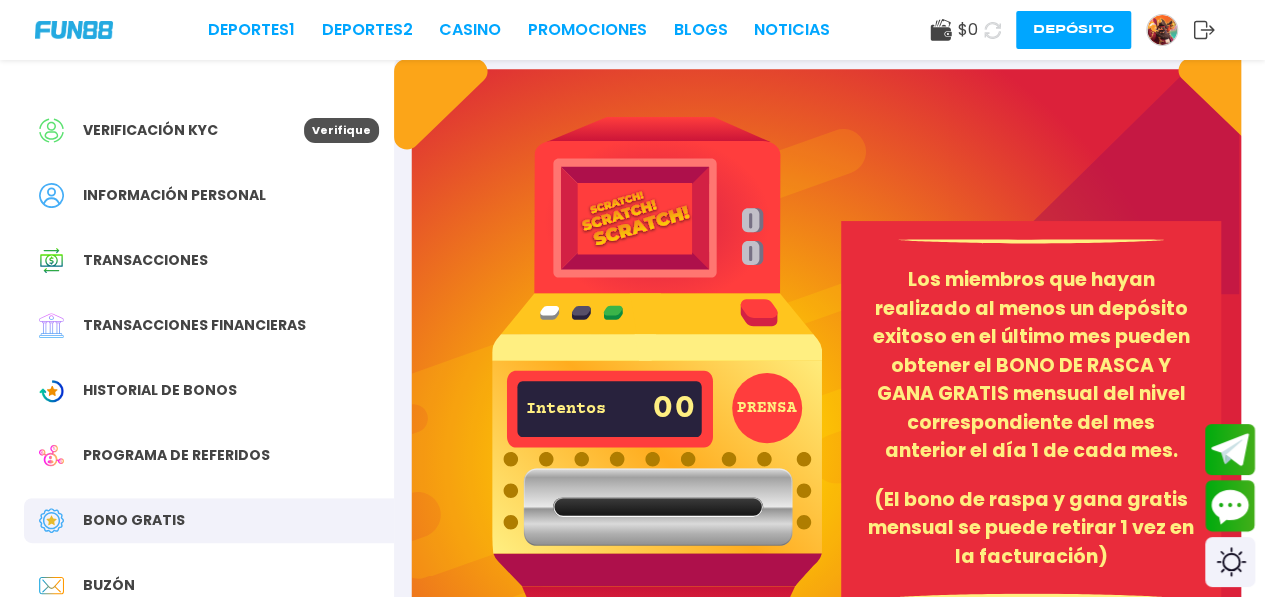 scroll, scrollTop: 0, scrollLeft: 0, axis: both 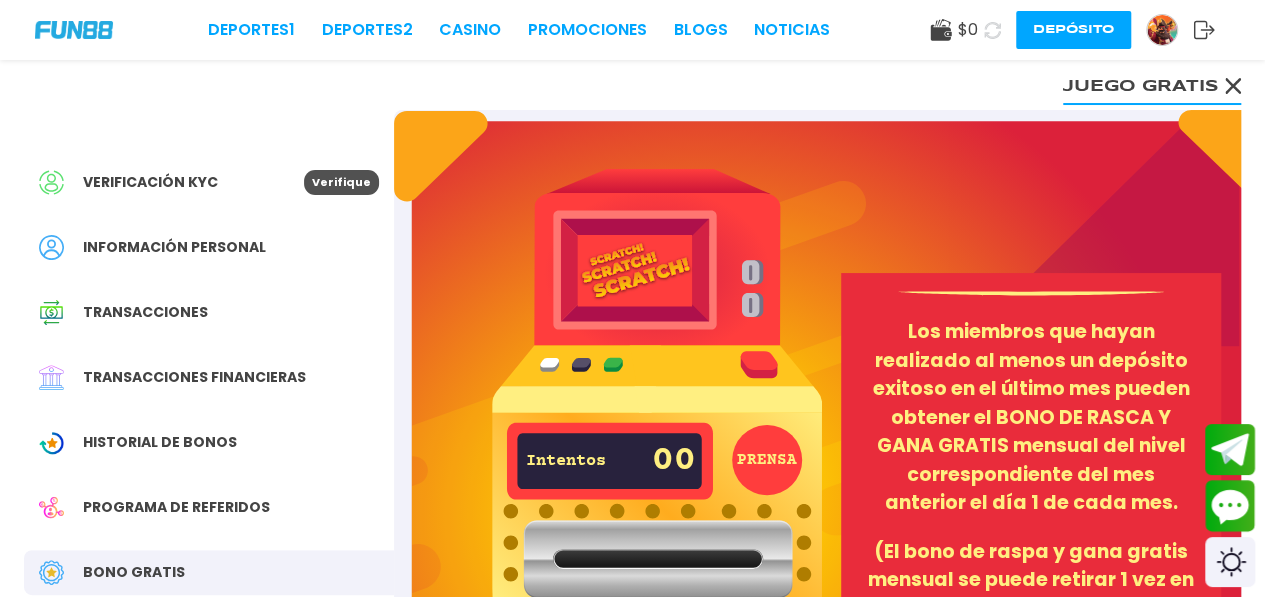 click on "Verificación KYC" at bounding box center [150, 182] 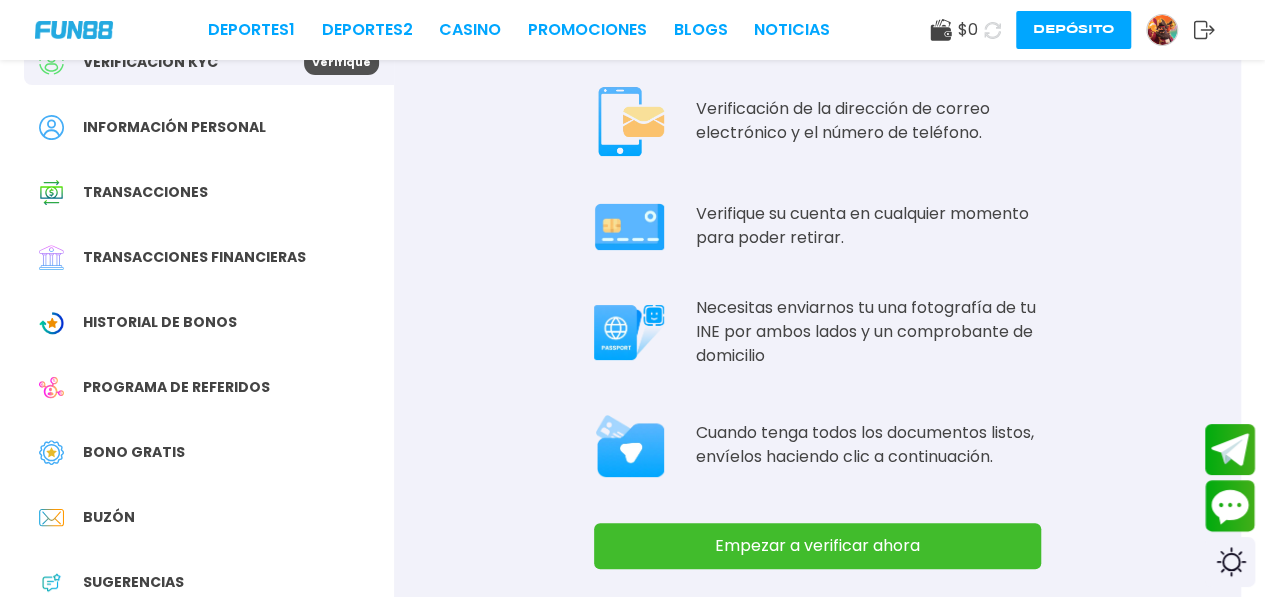 scroll, scrollTop: 160, scrollLeft: 0, axis: vertical 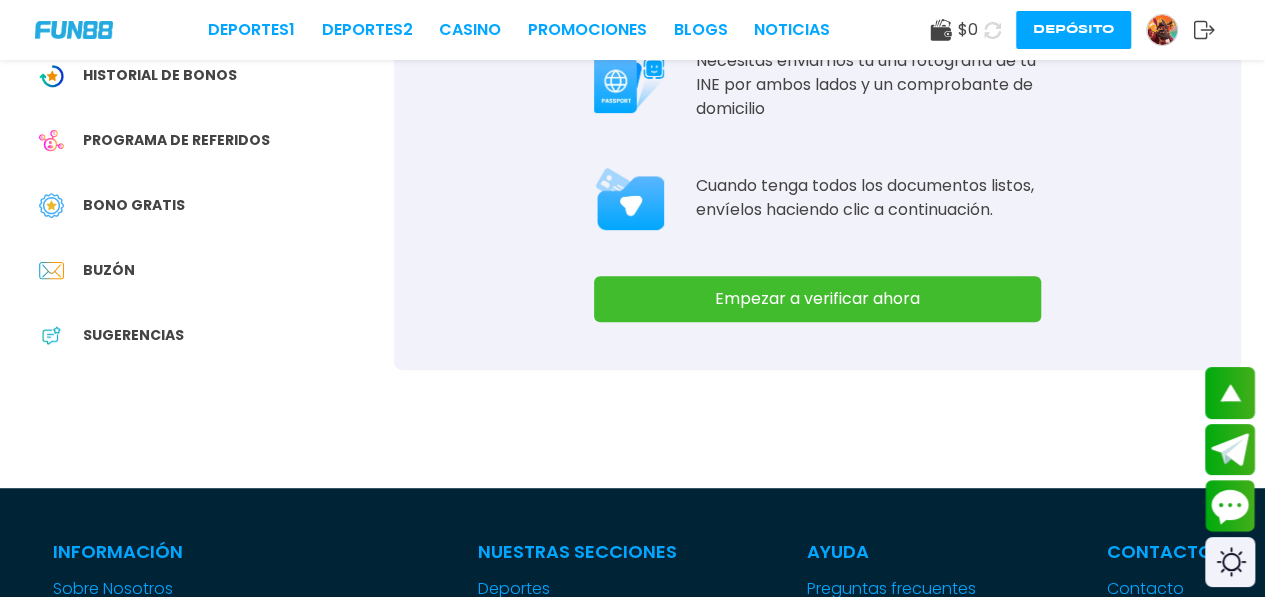 click on "Empezar a verificar ahora" at bounding box center (817, 299) 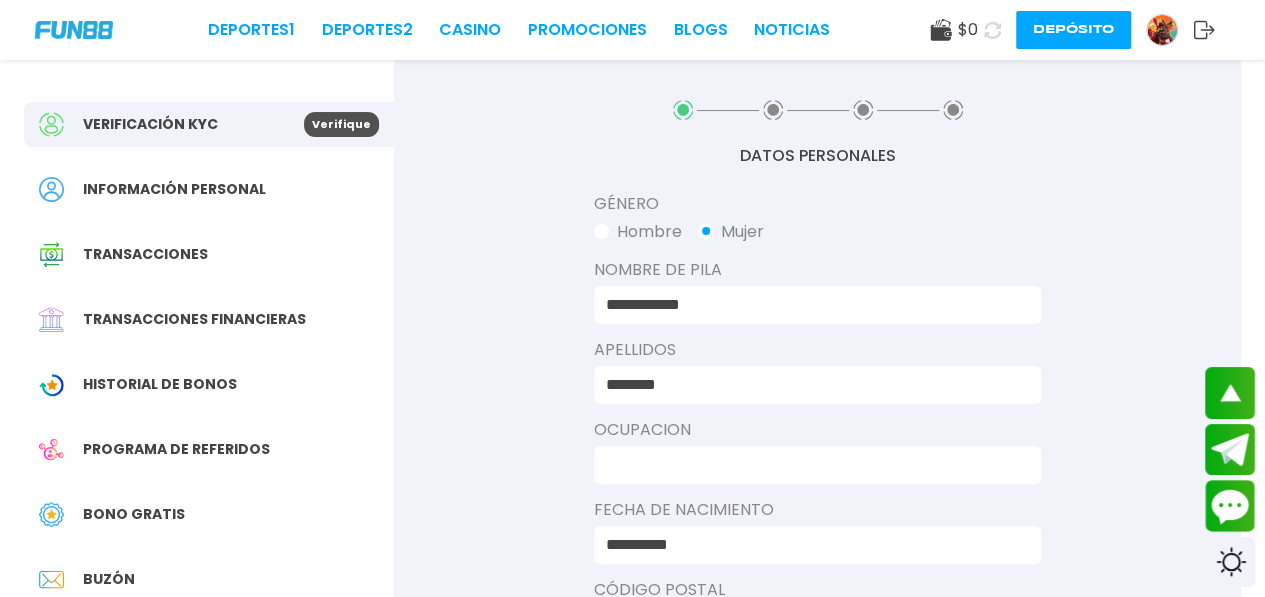 scroll, scrollTop: 0, scrollLeft: 0, axis: both 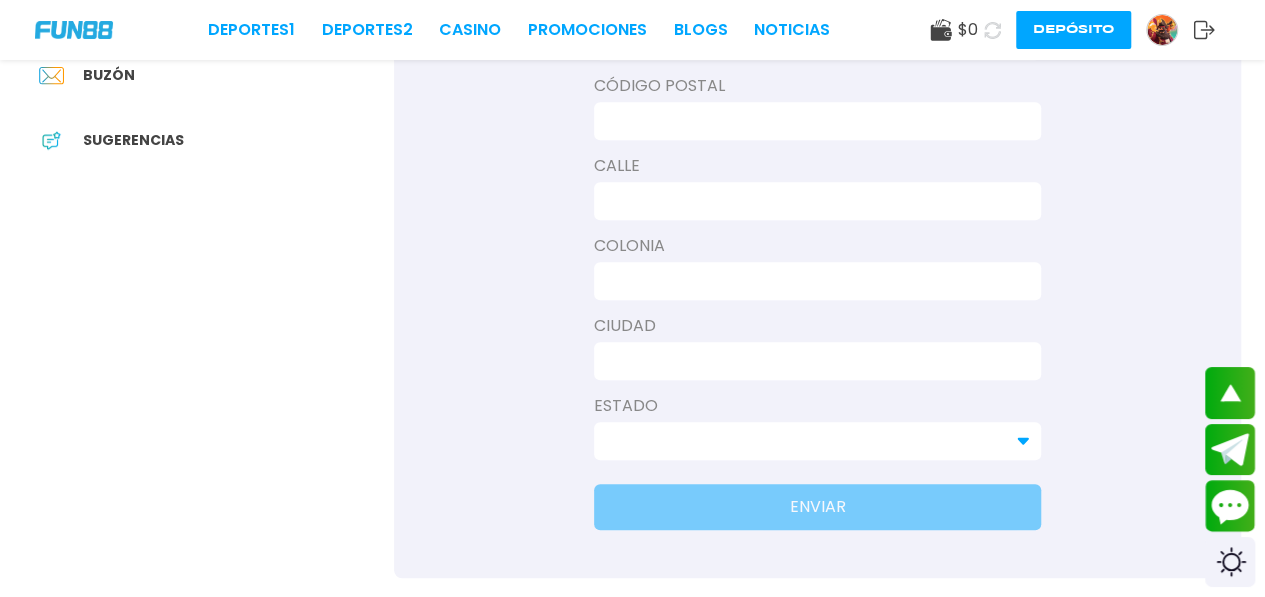 click at bounding box center [817, 441] 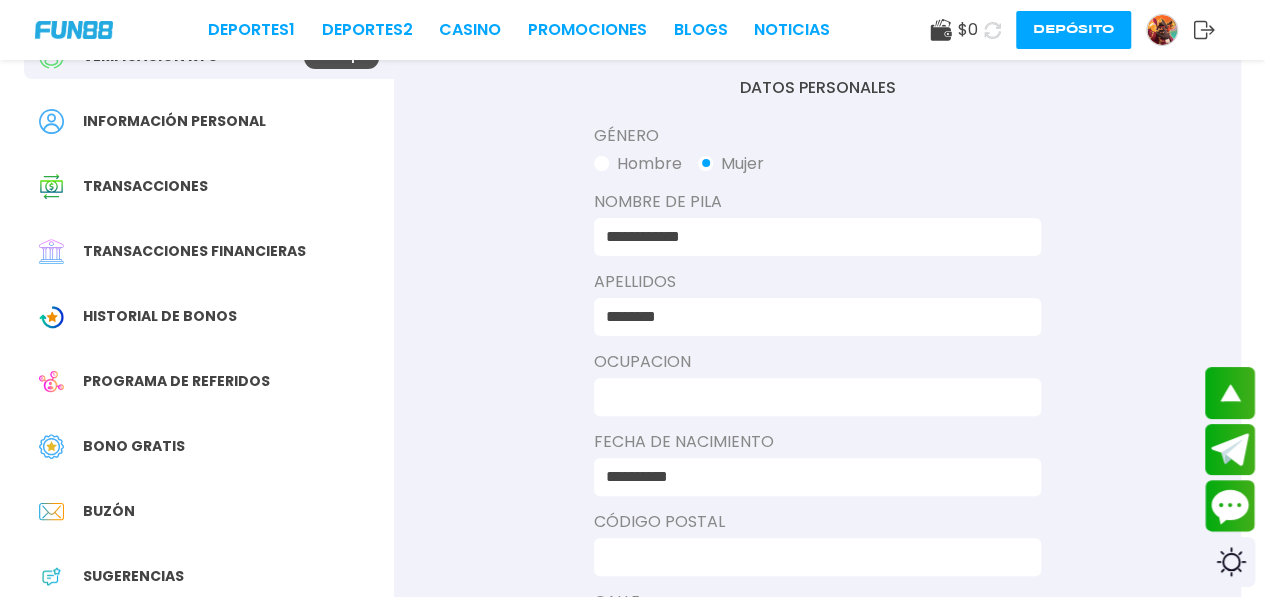 scroll, scrollTop: 0, scrollLeft: 0, axis: both 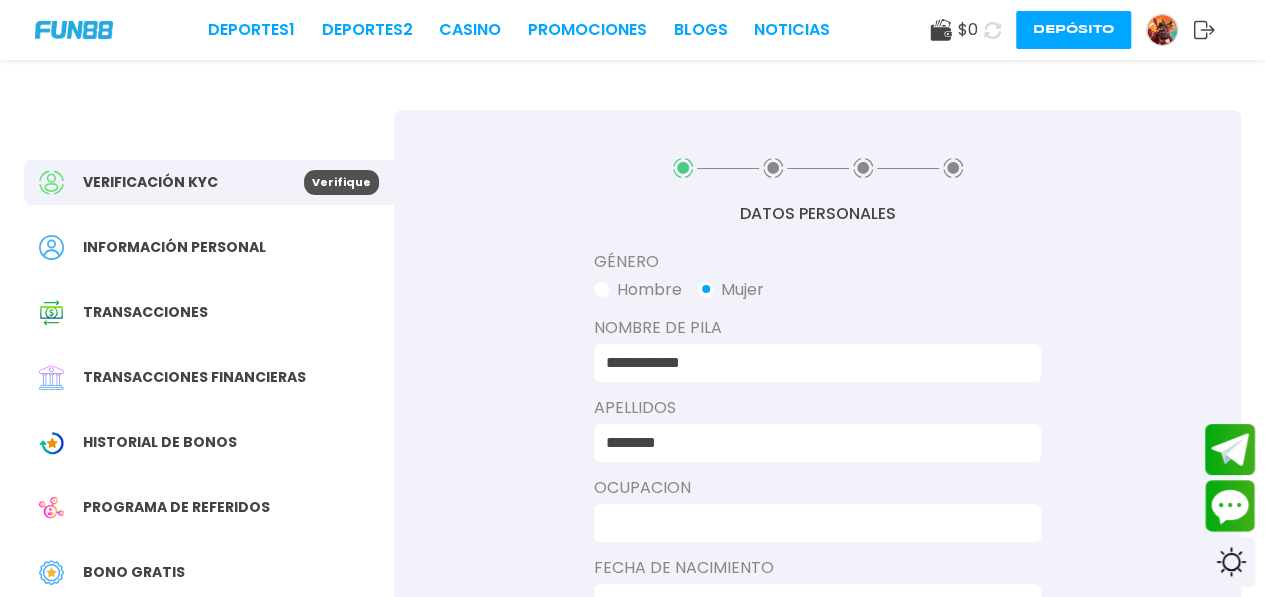 click on "**********" at bounding box center (817, 625) 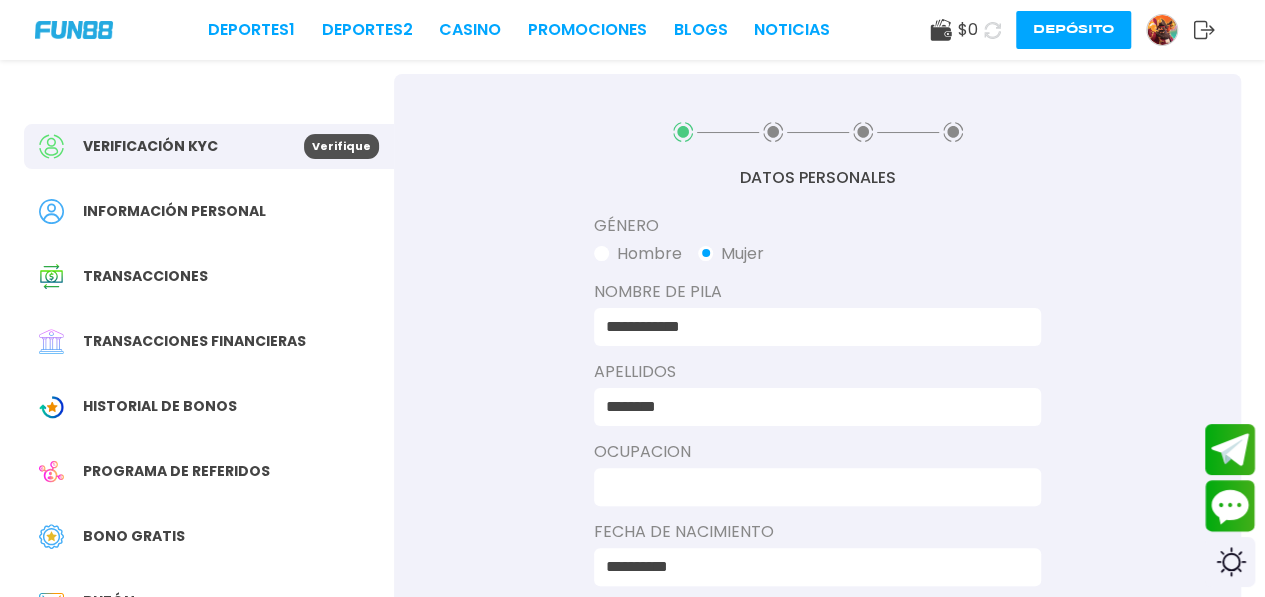 scroll, scrollTop: 40, scrollLeft: 0, axis: vertical 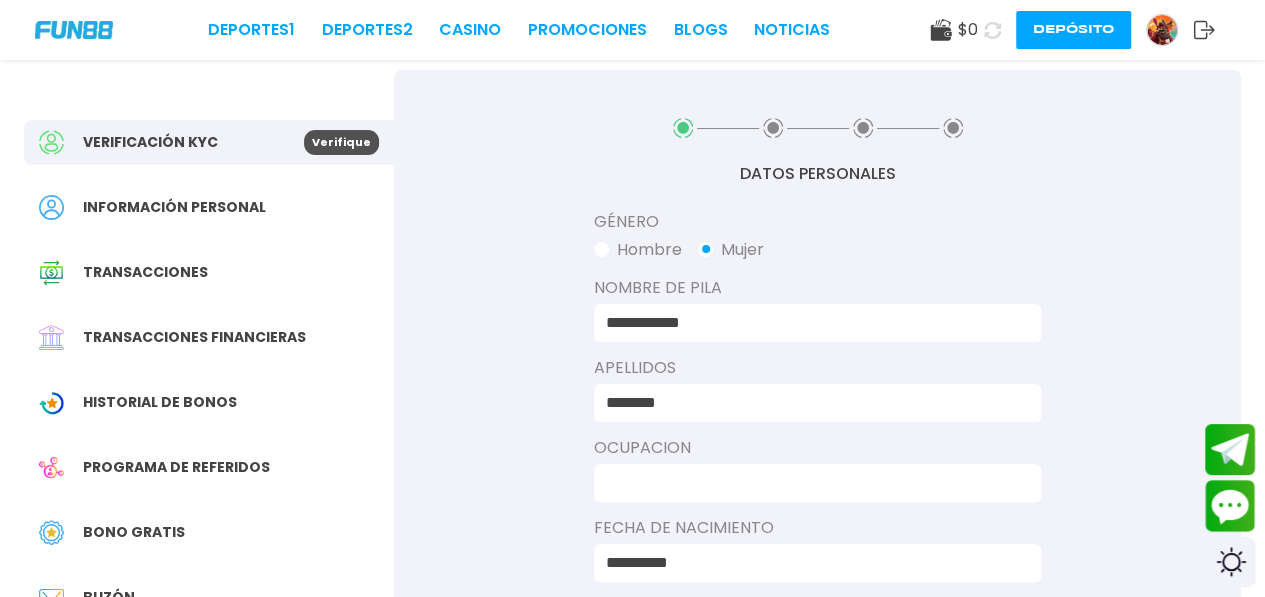 click on "Historial de Bonos" at bounding box center (209, 402) 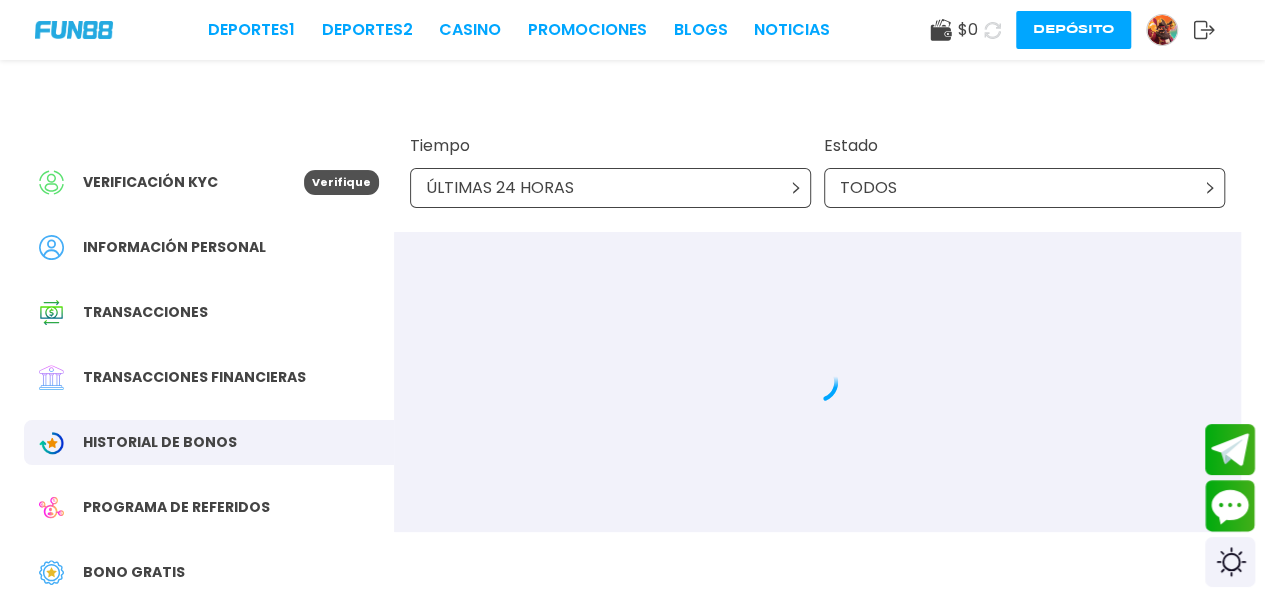 scroll, scrollTop: 40, scrollLeft: 0, axis: vertical 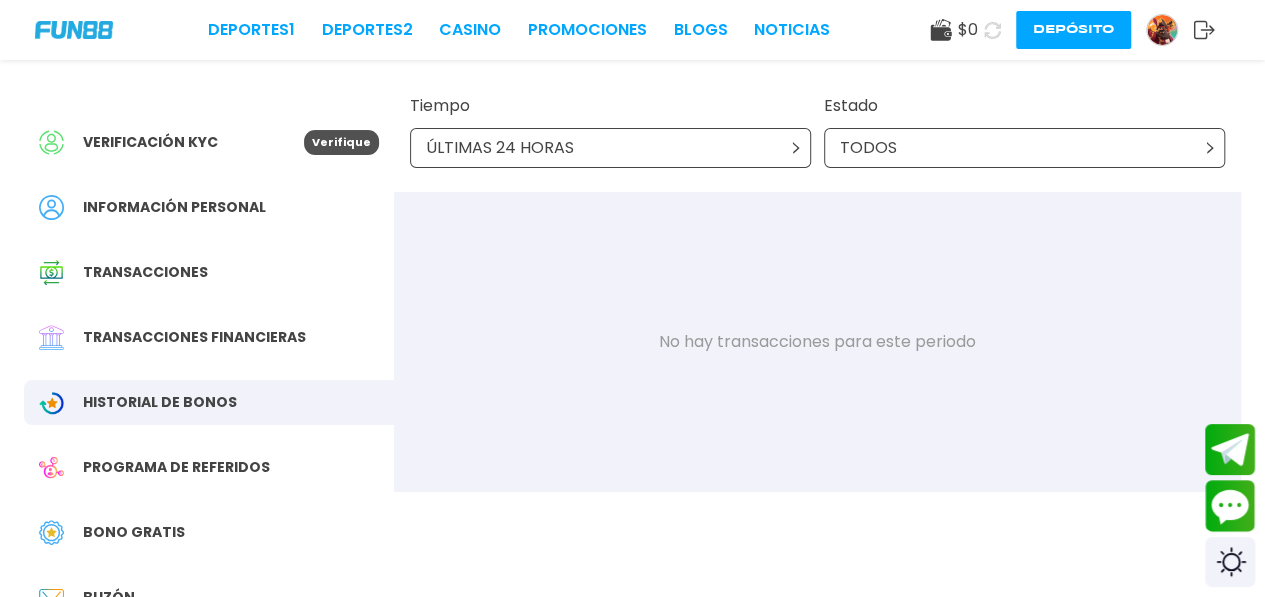 click on "Bono Gratis" at bounding box center [134, 532] 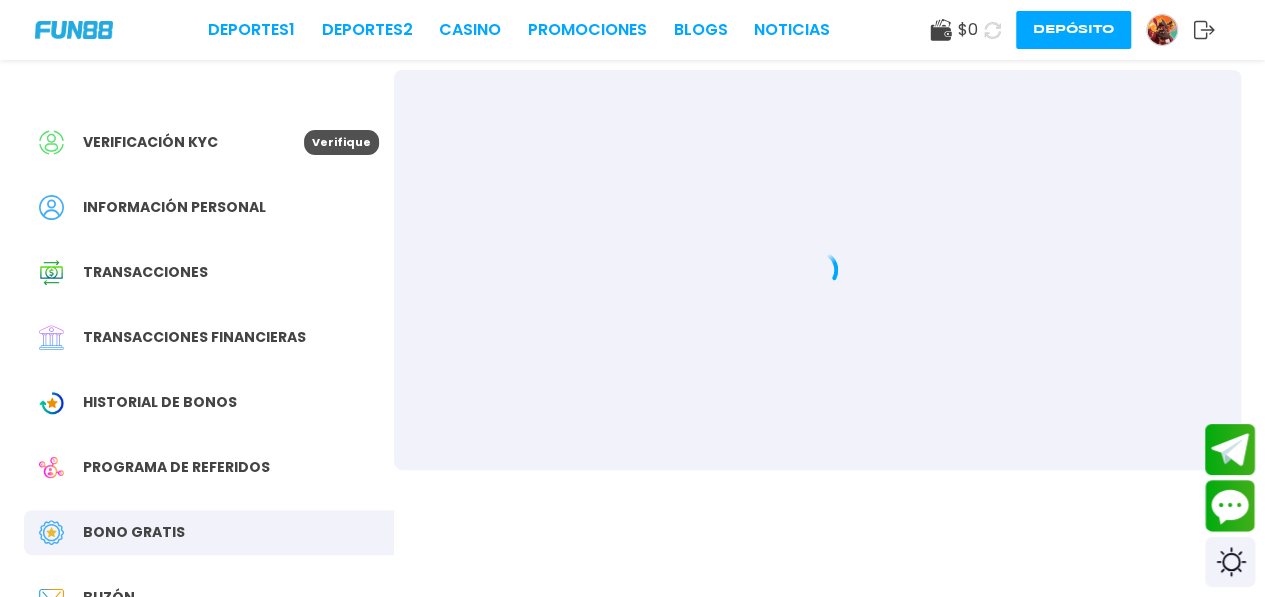 scroll, scrollTop: 0, scrollLeft: 0, axis: both 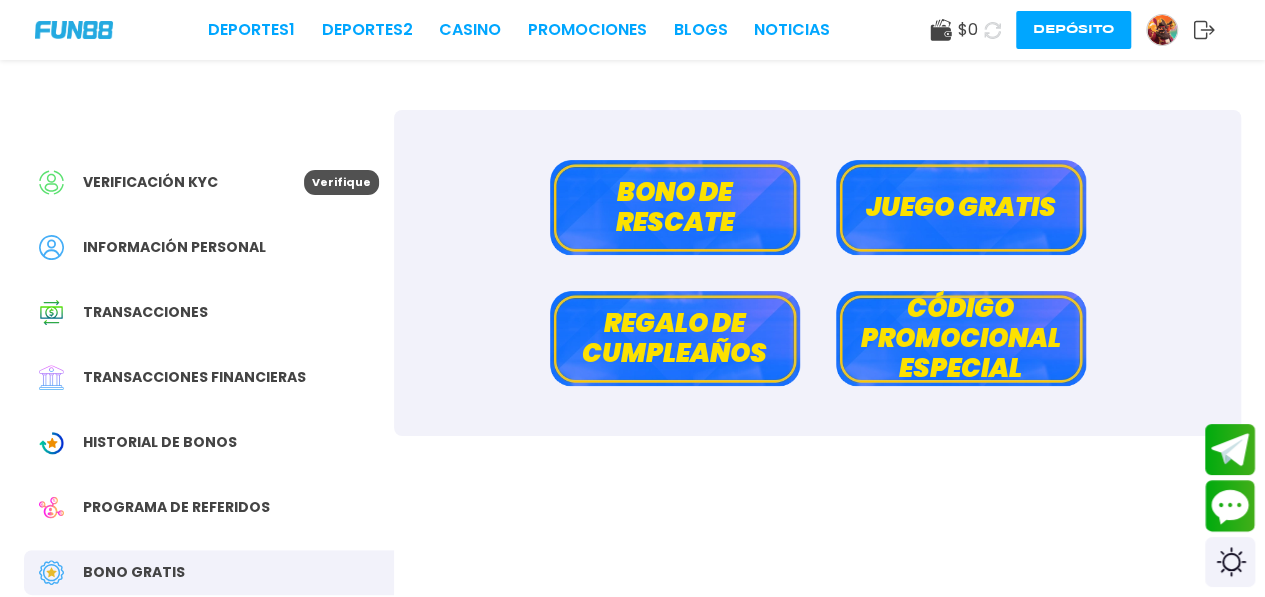 click on "Bono de rescate" at bounding box center (675, 207) 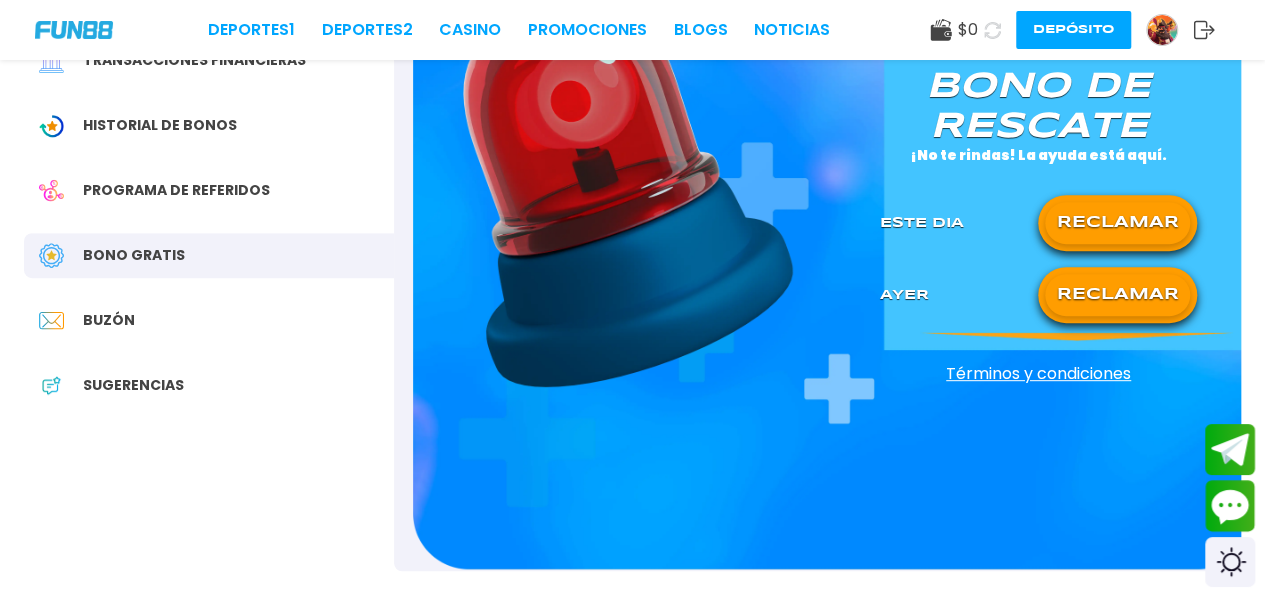 scroll, scrollTop: 320, scrollLeft: 0, axis: vertical 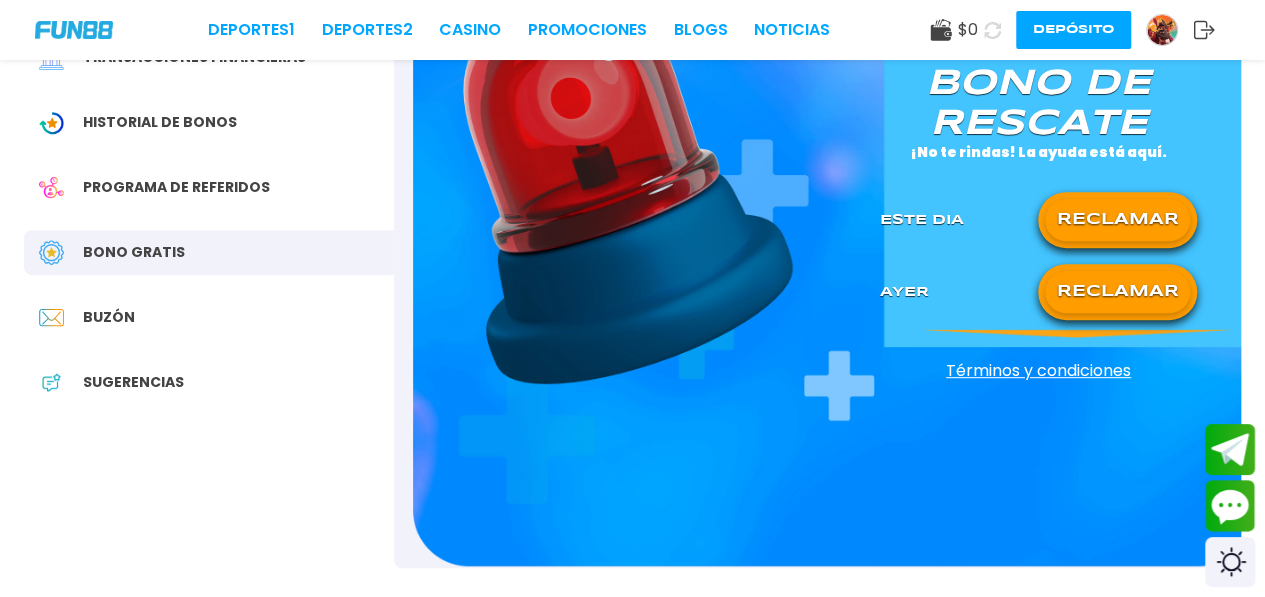 click on "RECLAMAR" at bounding box center [1117, 220] 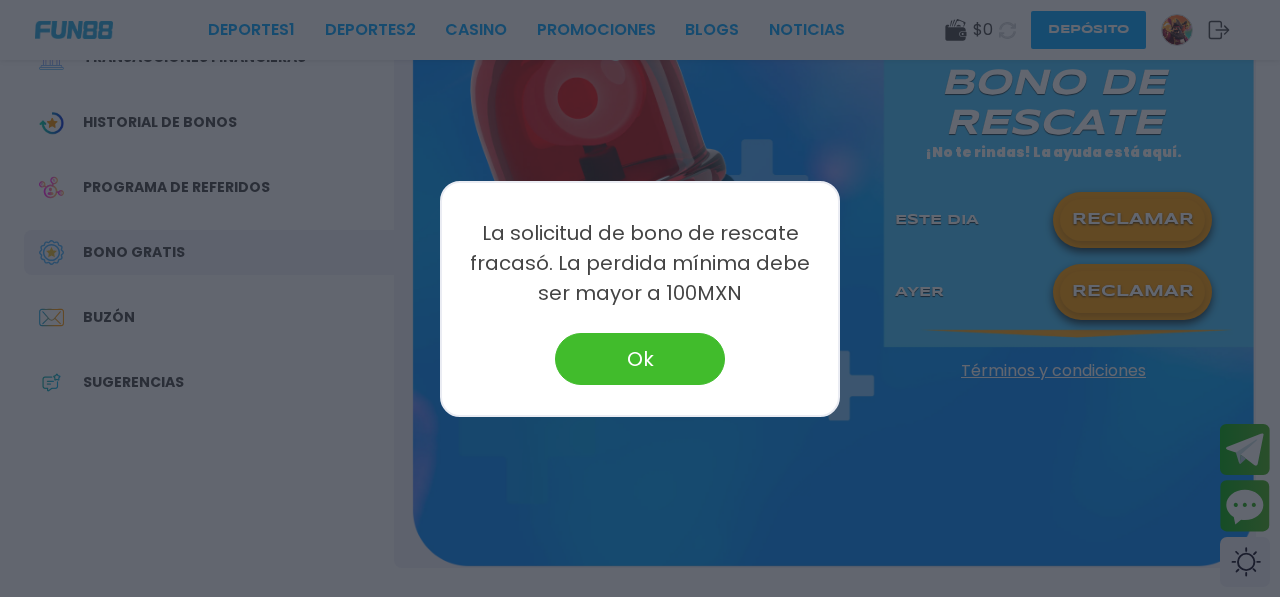 click on "Ok" at bounding box center [640, 359] 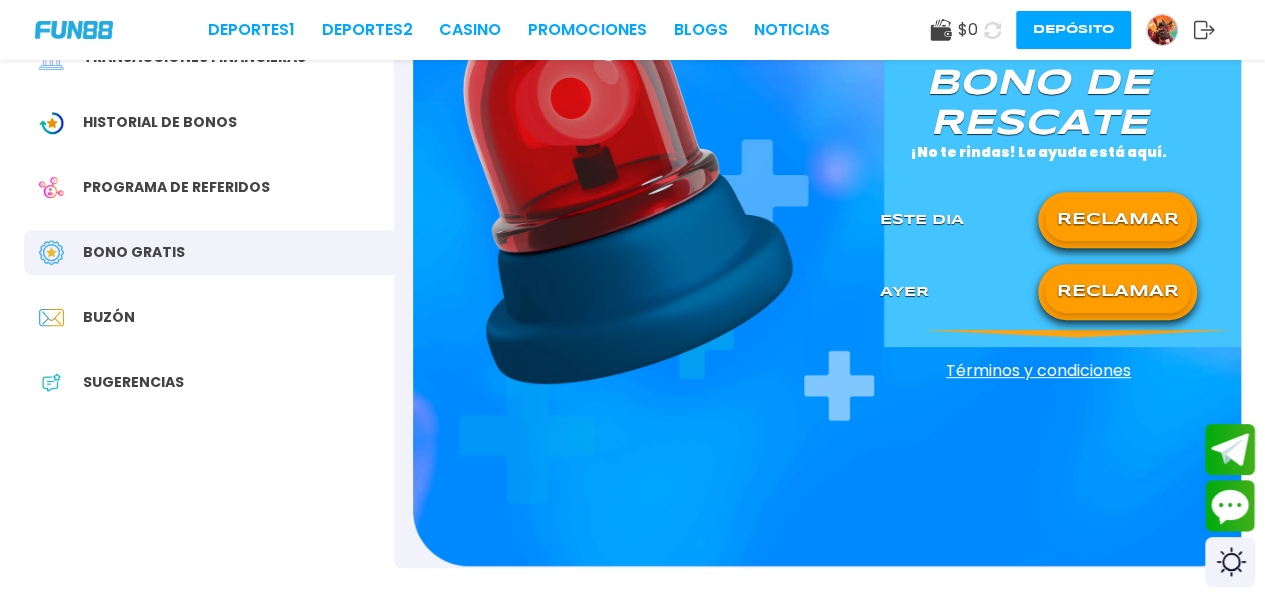 click on "RECLAMAR" at bounding box center (1117, 292) 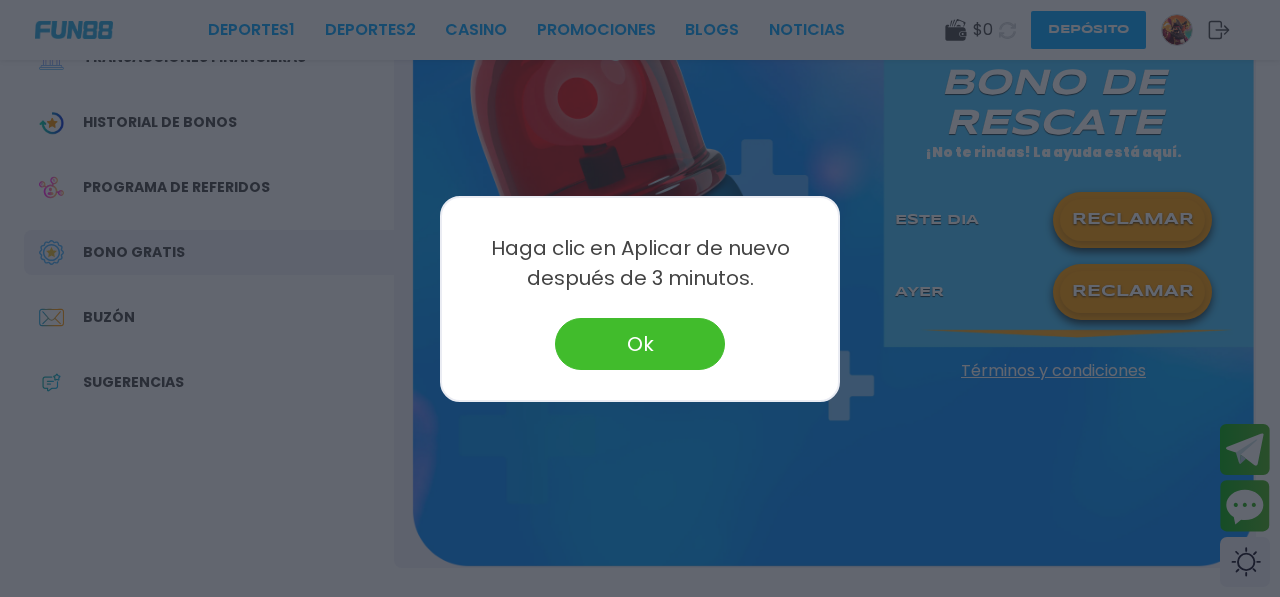 click on "Ok" at bounding box center (640, 344) 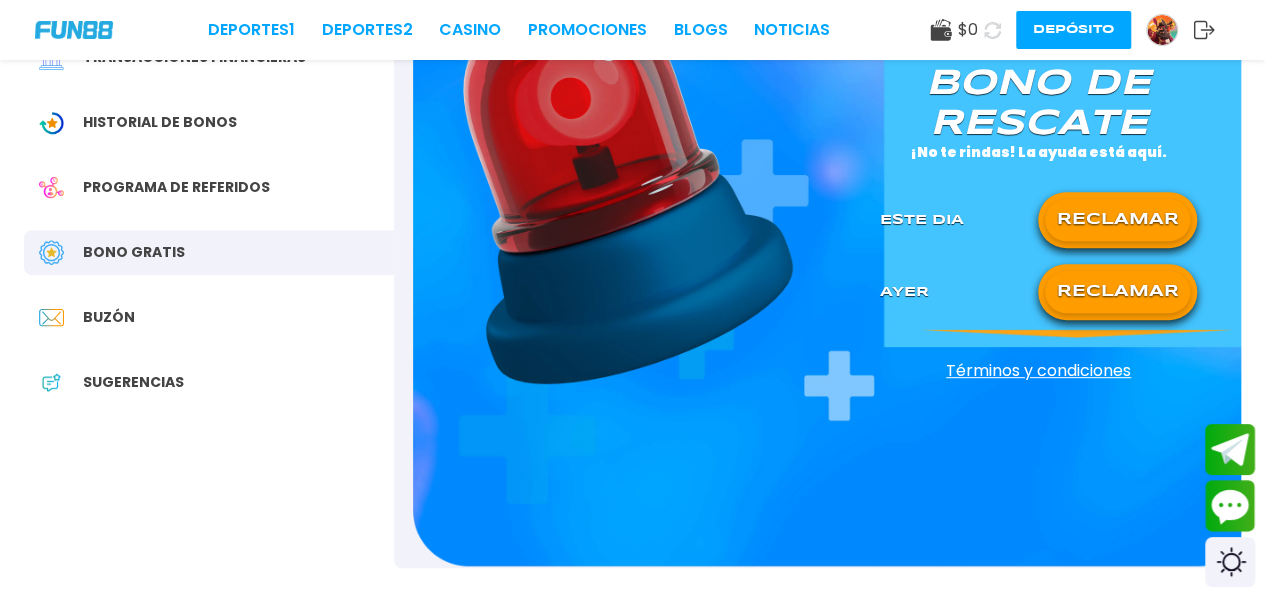 click on "Bono Gratis" at bounding box center (209, 252) 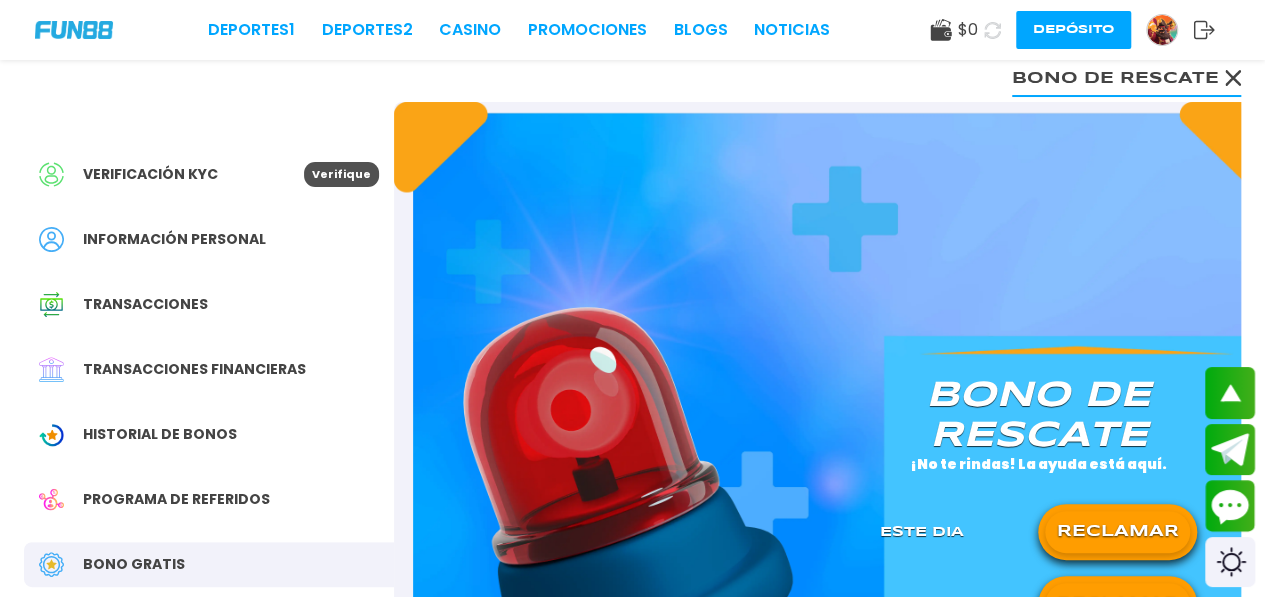 scroll, scrollTop: 0, scrollLeft: 0, axis: both 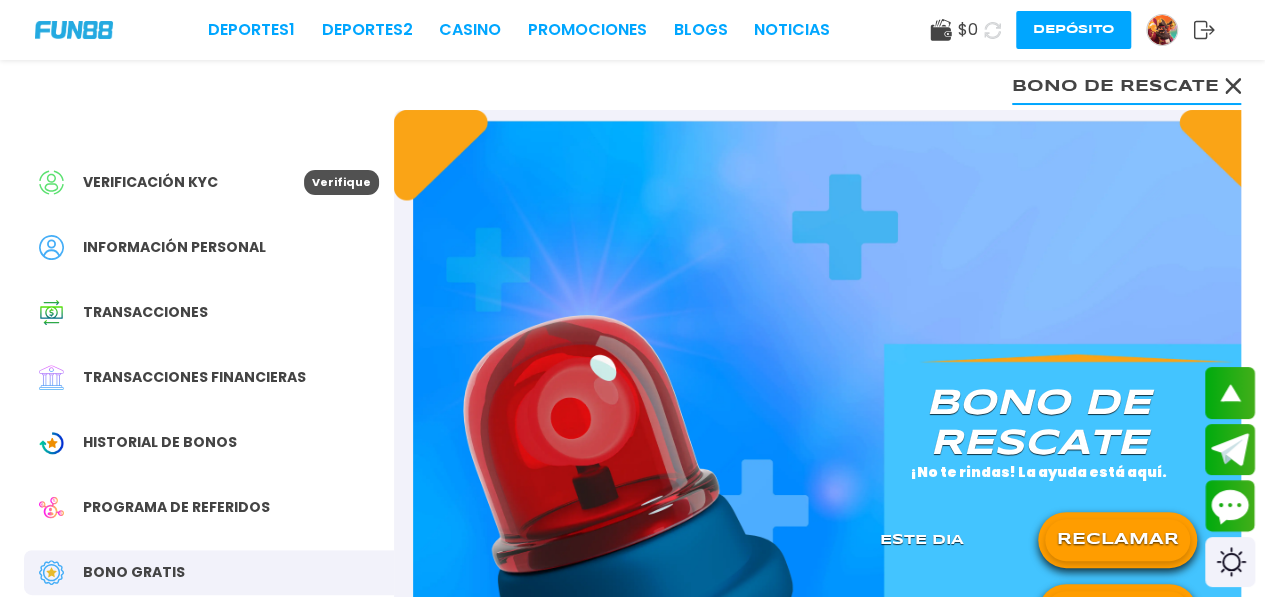 click 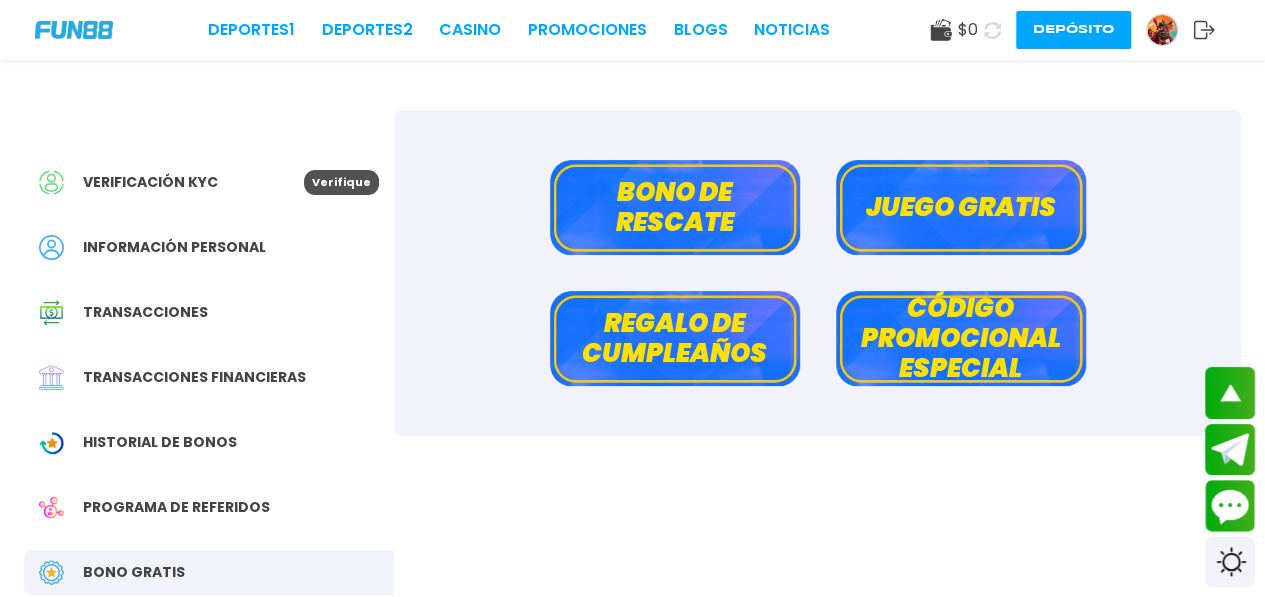 click on "Código promocional especial" at bounding box center [961, 338] 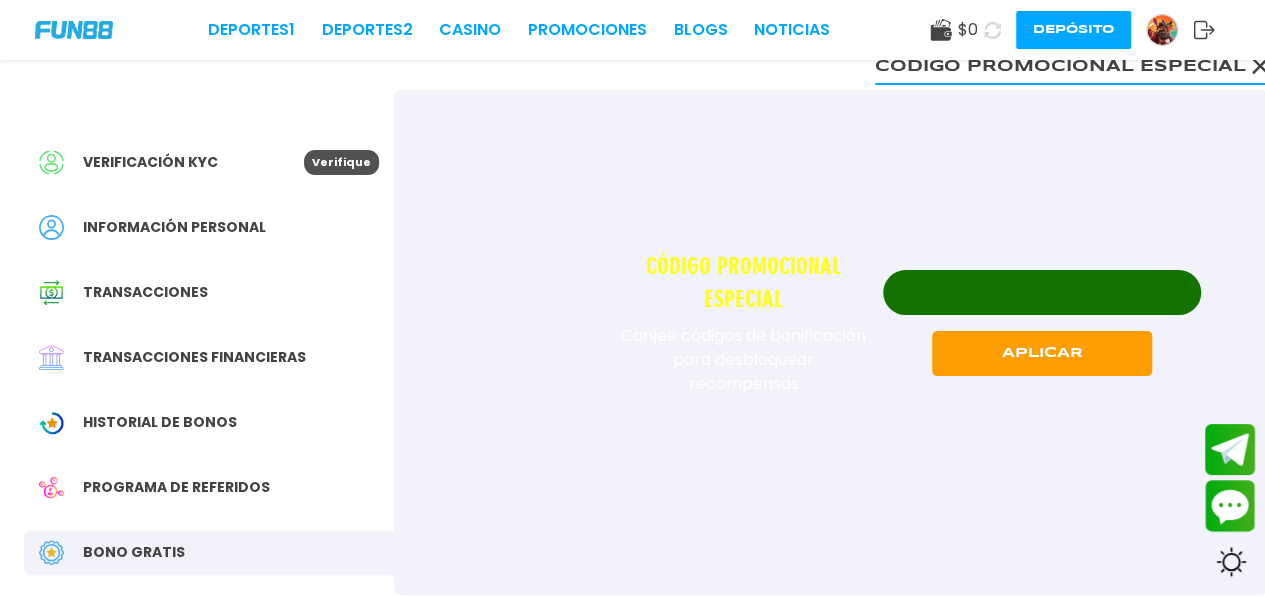 scroll, scrollTop: 0, scrollLeft: 0, axis: both 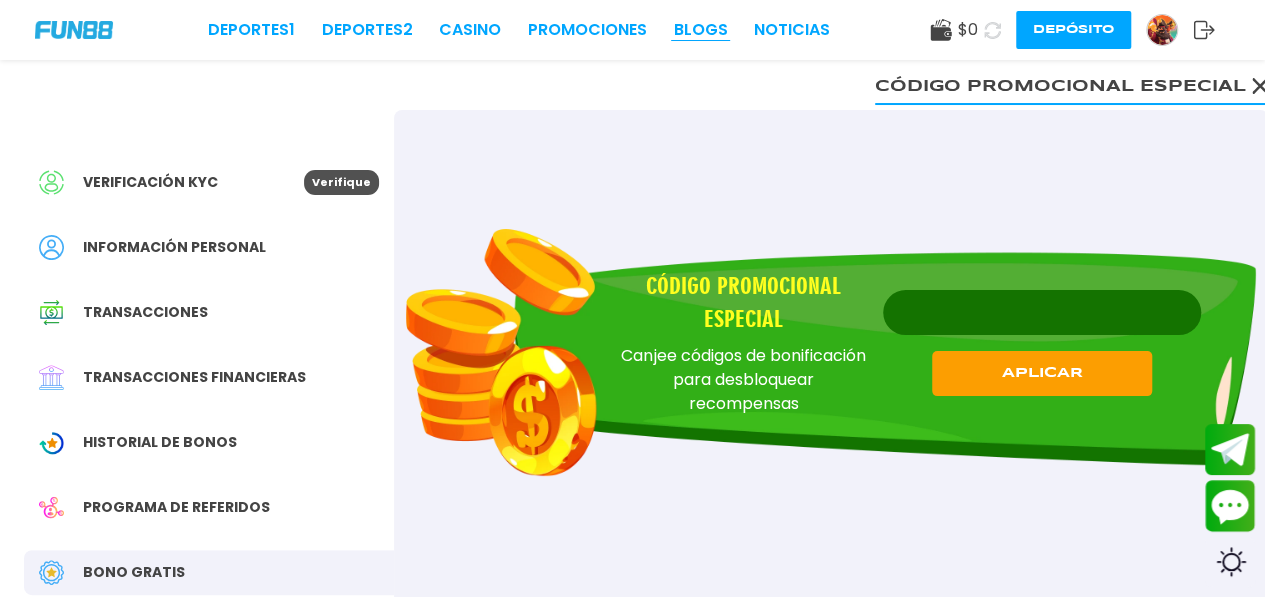click on "BLOGS" at bounding box center (700, 30) 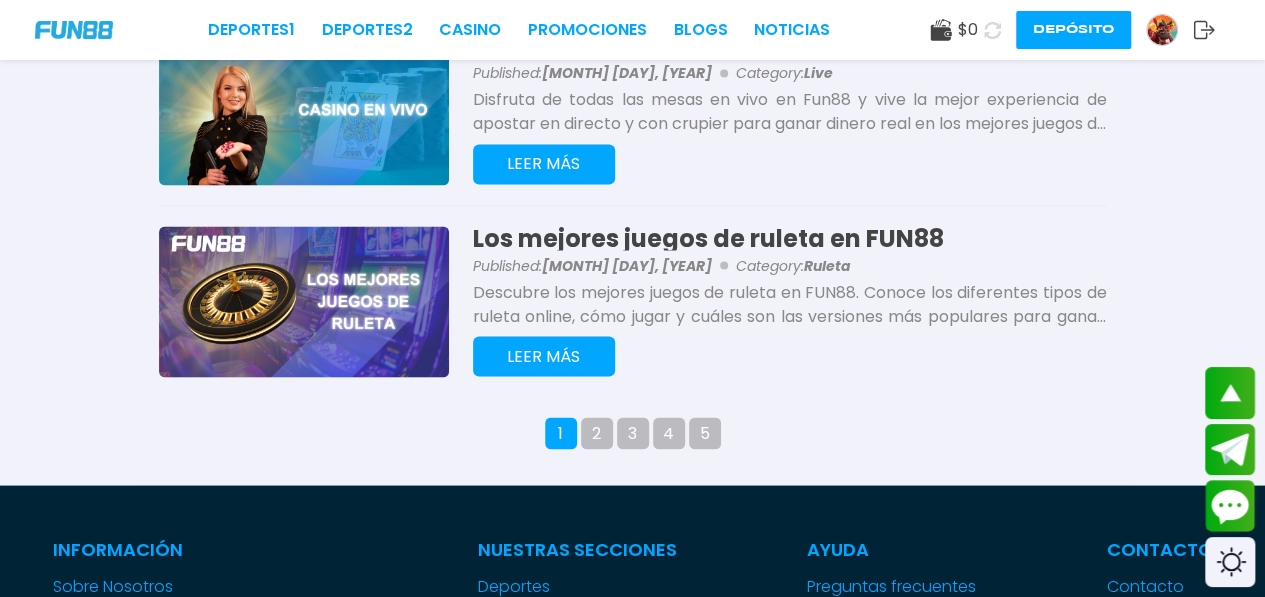 scroll, scrollTop: 1760, scrollLeft: 0, axis: vertical 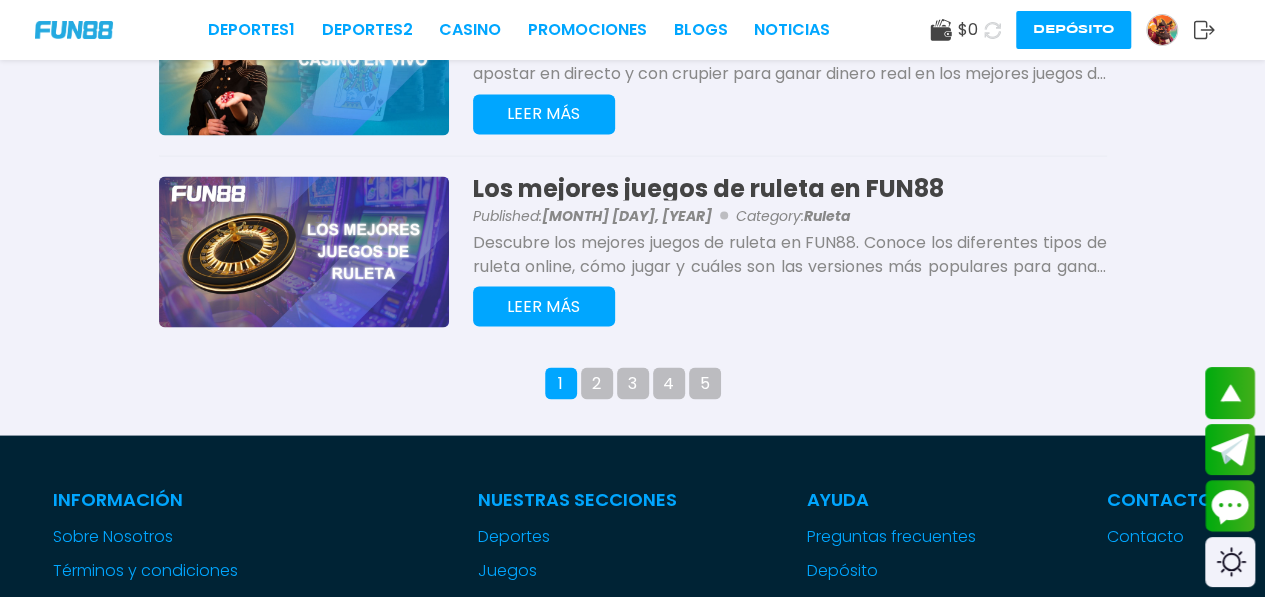 click at bounding box center (1162, 30) 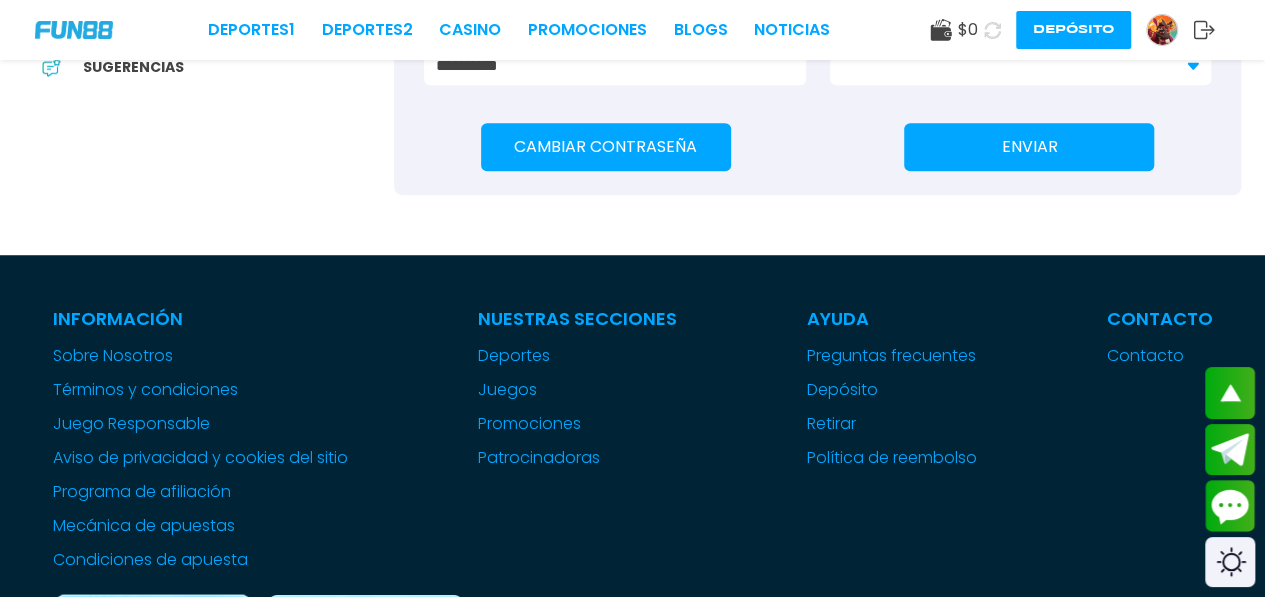 click at bounding box center (1162, 30) 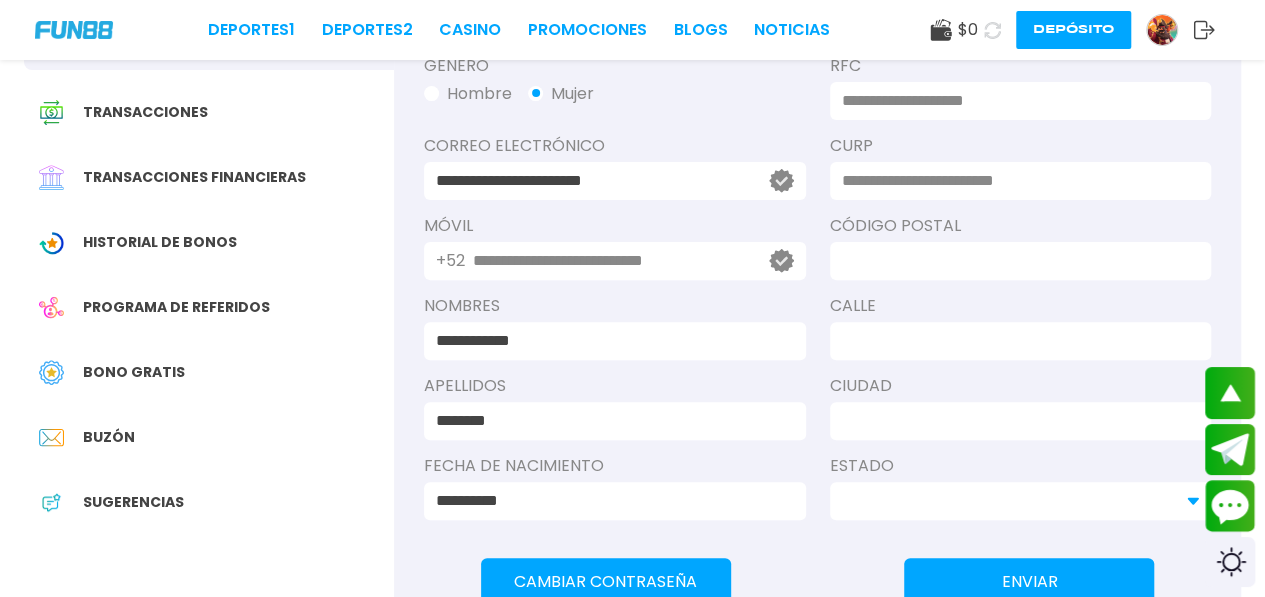 scroll, scrollTop: 280, scrollLeft: 0, axis: vertical 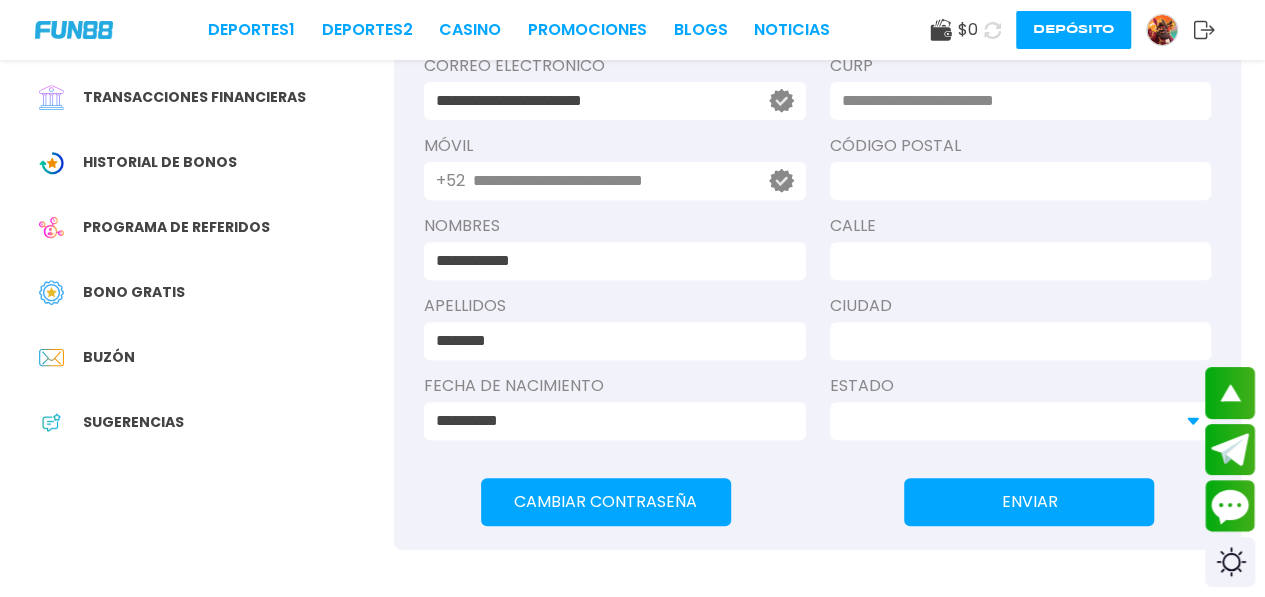 click on "Buzón" at bounding box center [209, 357] 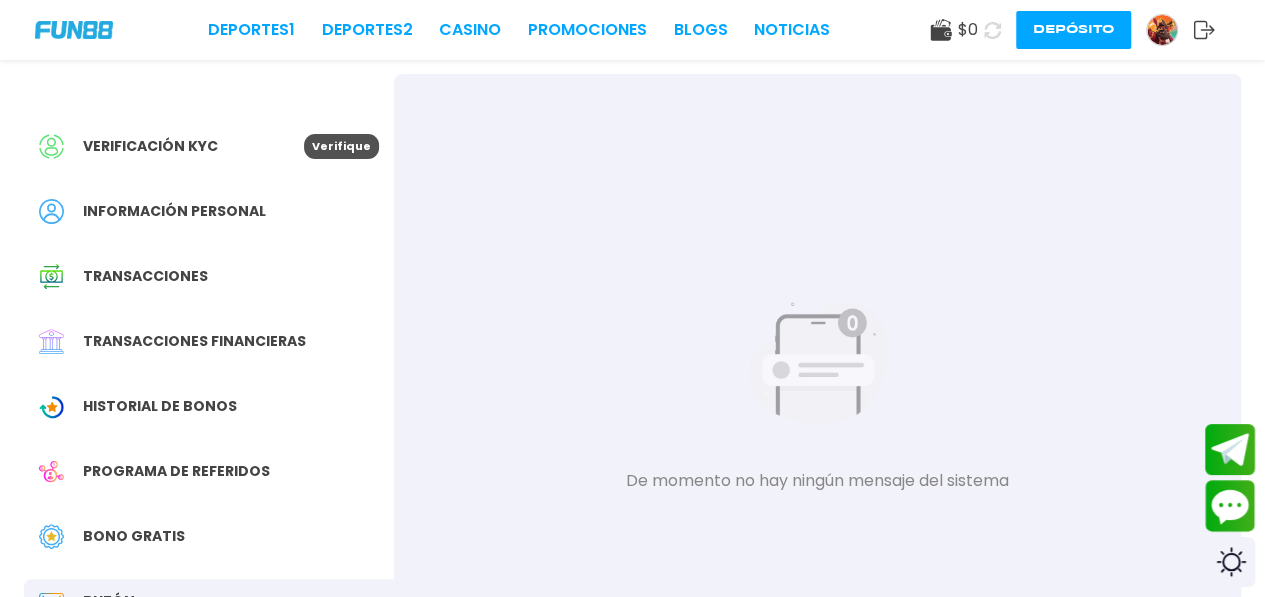 scroll, scrollTop: 40, scrollLeft: 0, axis: vertical 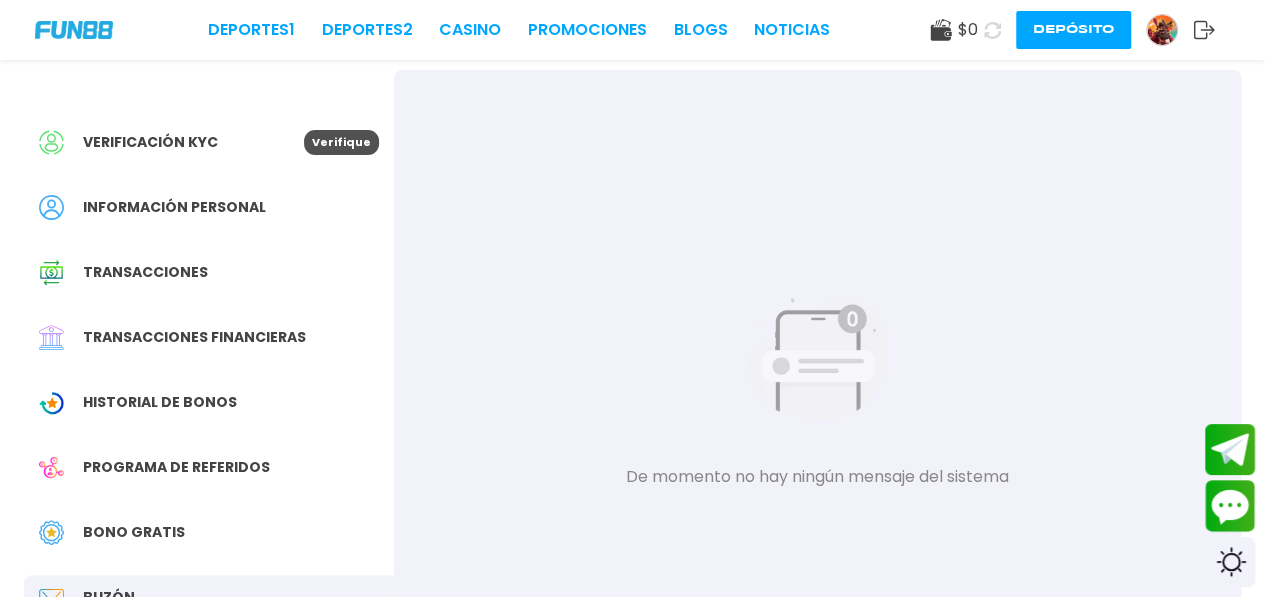 click at bounding box center (74, 29) 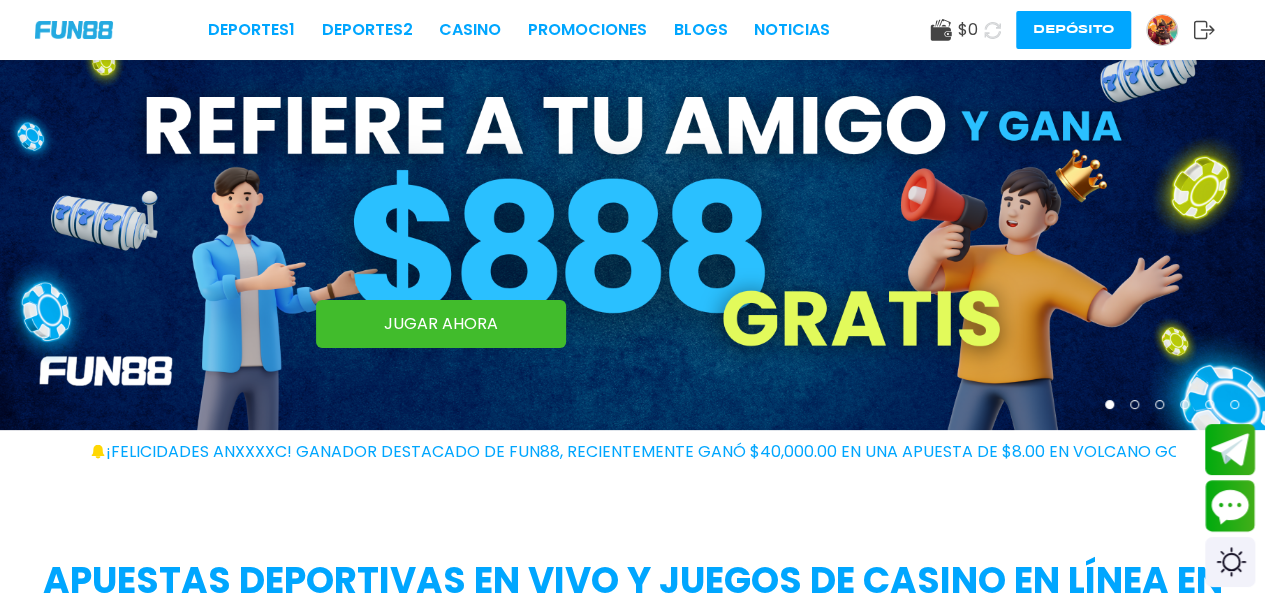 scroll, scrollTop: 0, scrollLeft: 0, axis: both 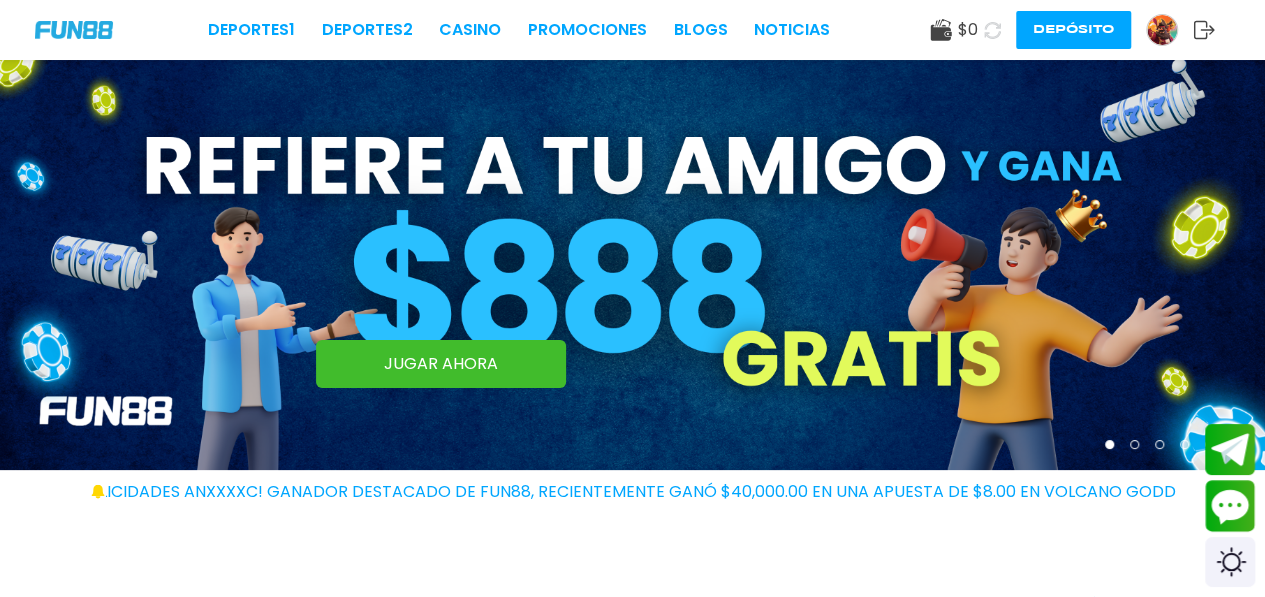 click on "JUGAR AHORA" at bounding box center (441, 364) 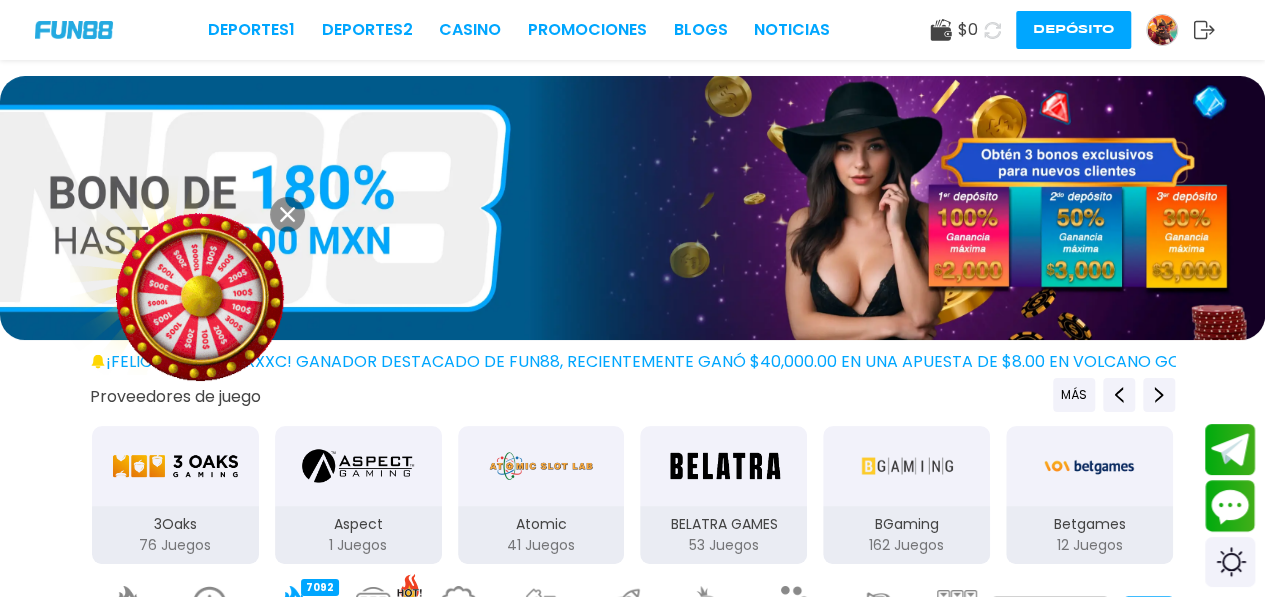 click at bounding box center (200, 297) 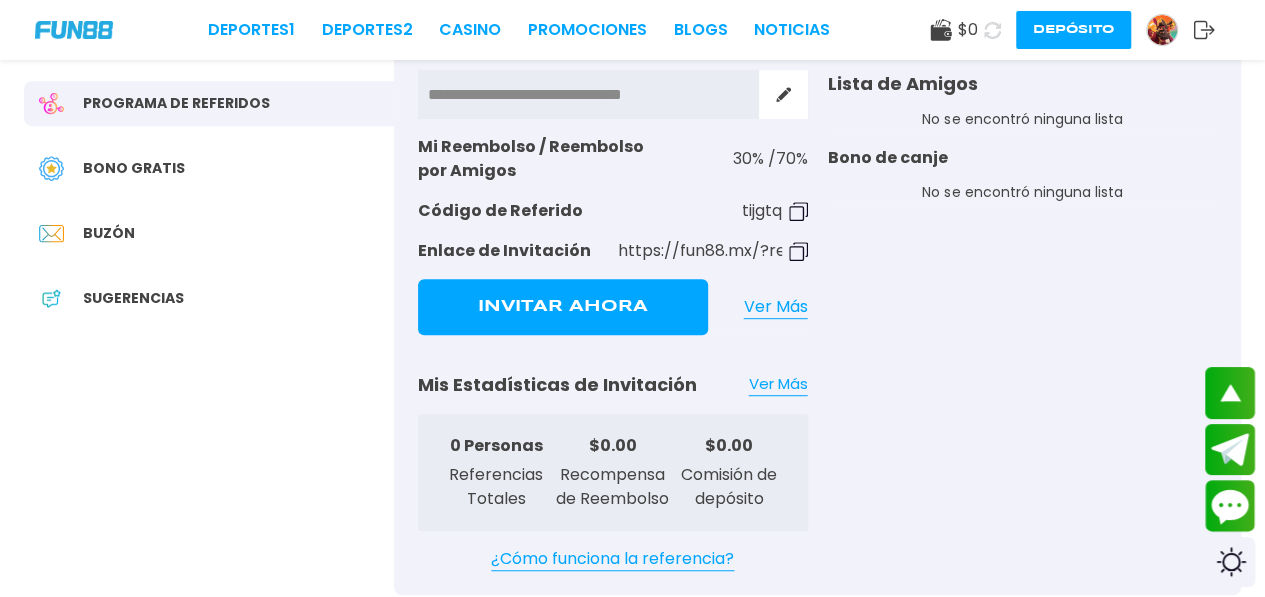 scroll, scrollTop: 400, scrollLeft: 0, axis: vertical 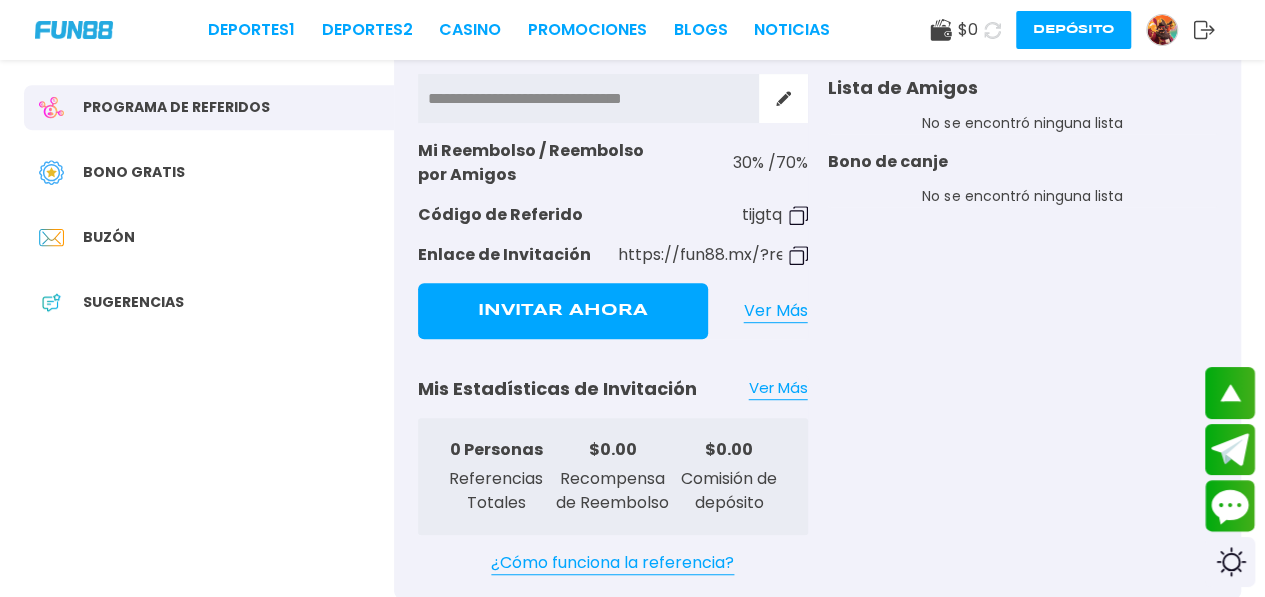 click on "Buzón" at bounding box center (209, 237) 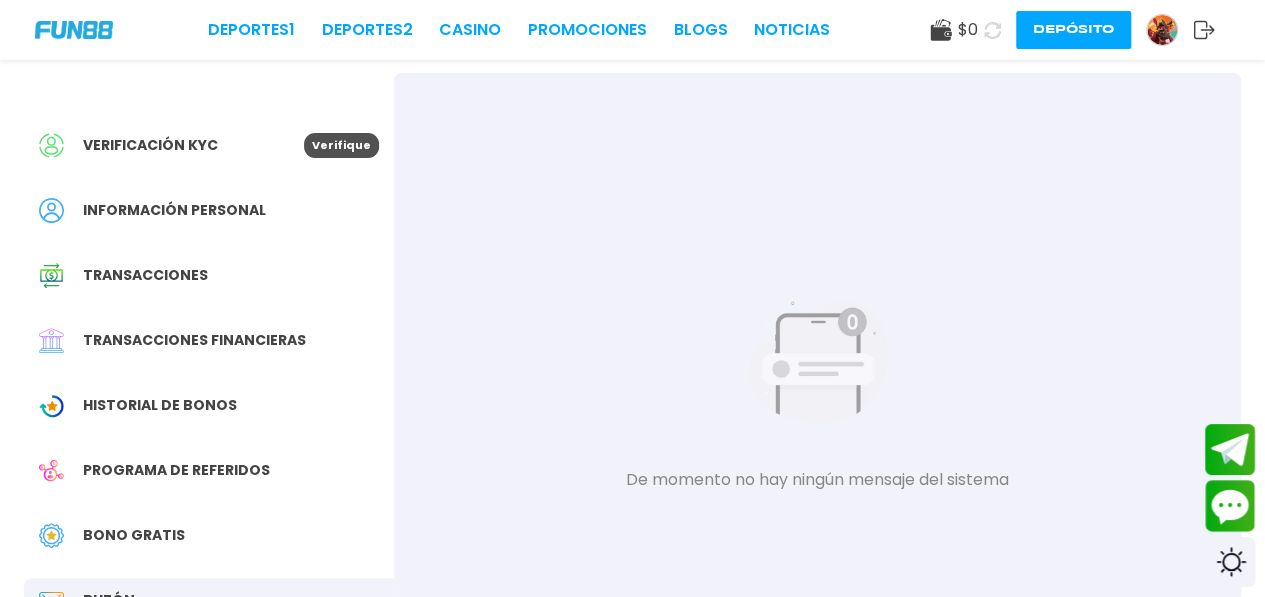 scroll, scrollTop: 40, scrollLeft: 0, axis: vertical 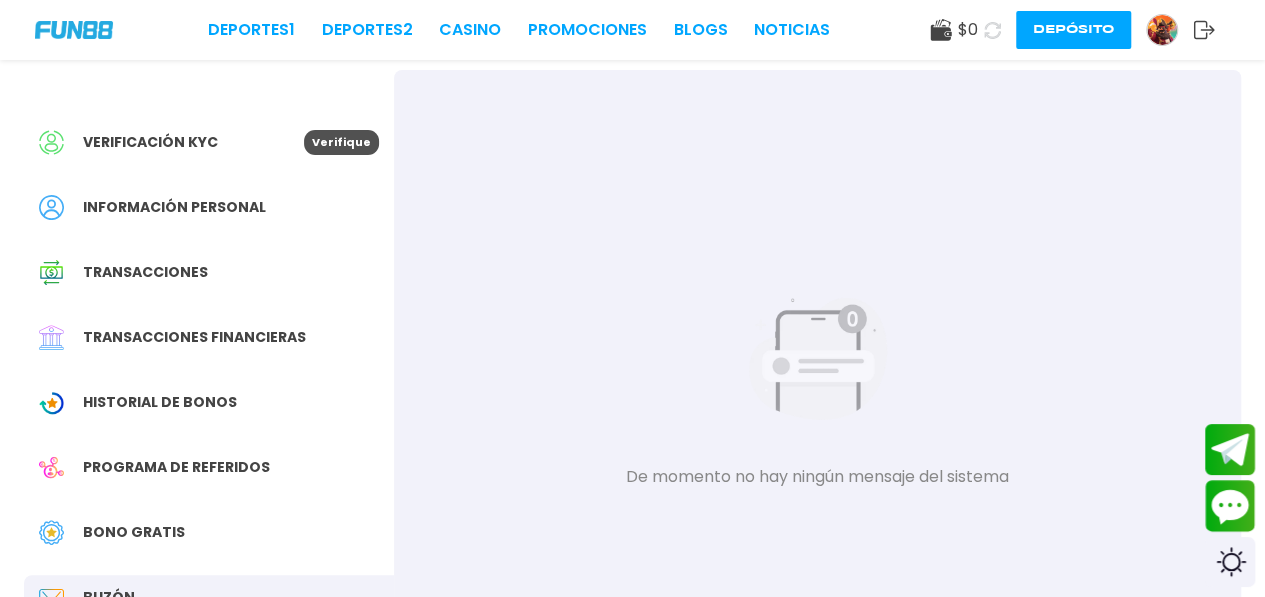 click on "Historial de Bonos" at bounding box center (160, 402) 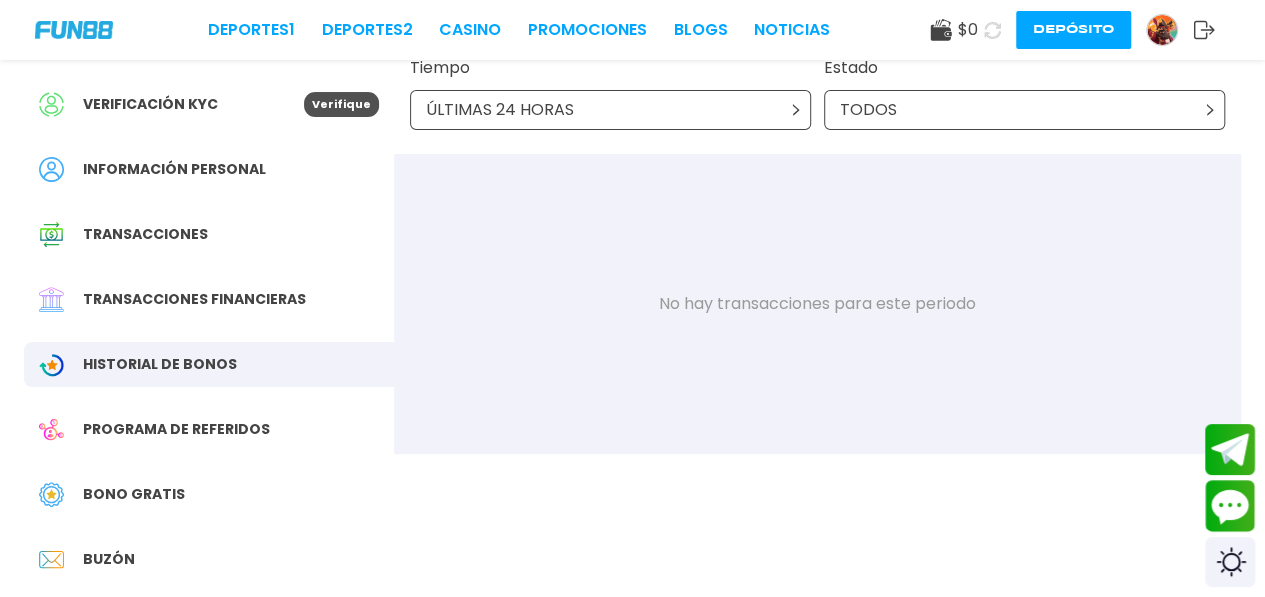 scroll, scrollTop: 80, scrollLeft: 0, axis: vertical 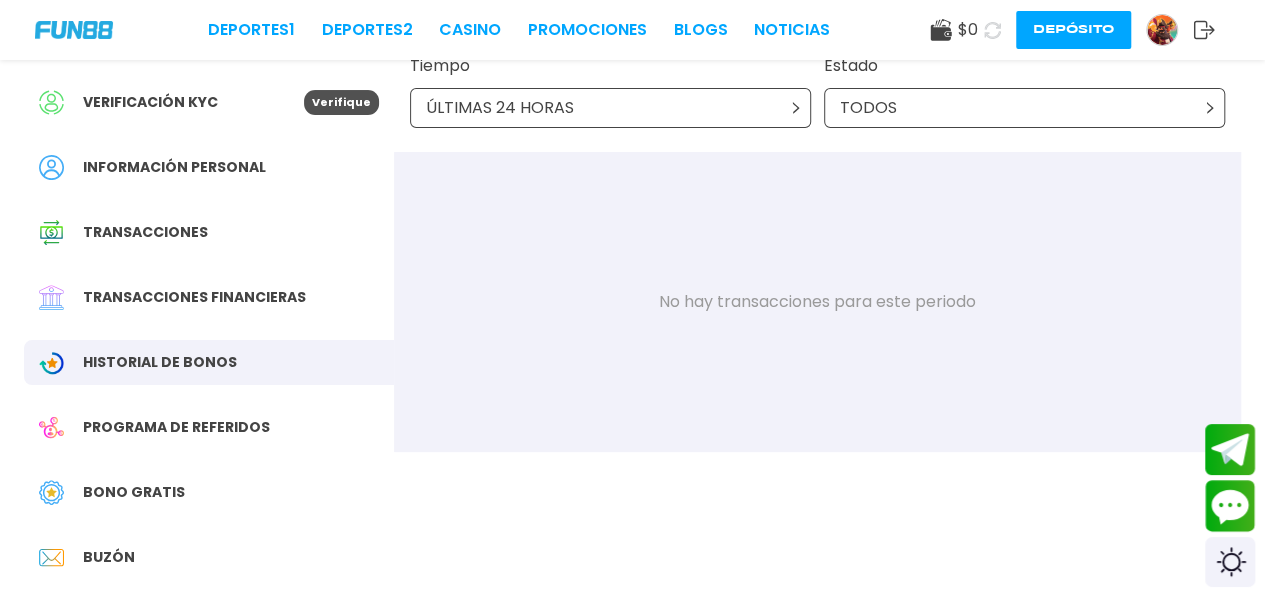 click on "Historial de Bonos" at bounding box center (160, 362) 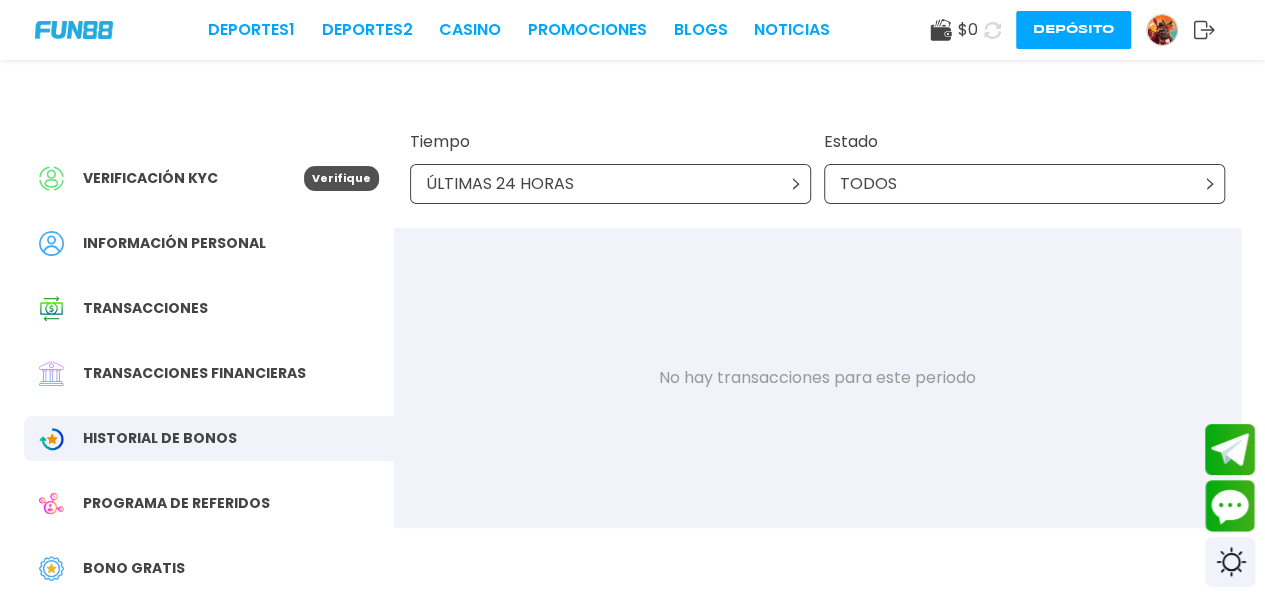 scroll, scrollTop: 0, scrollLeft: 0, axis: both 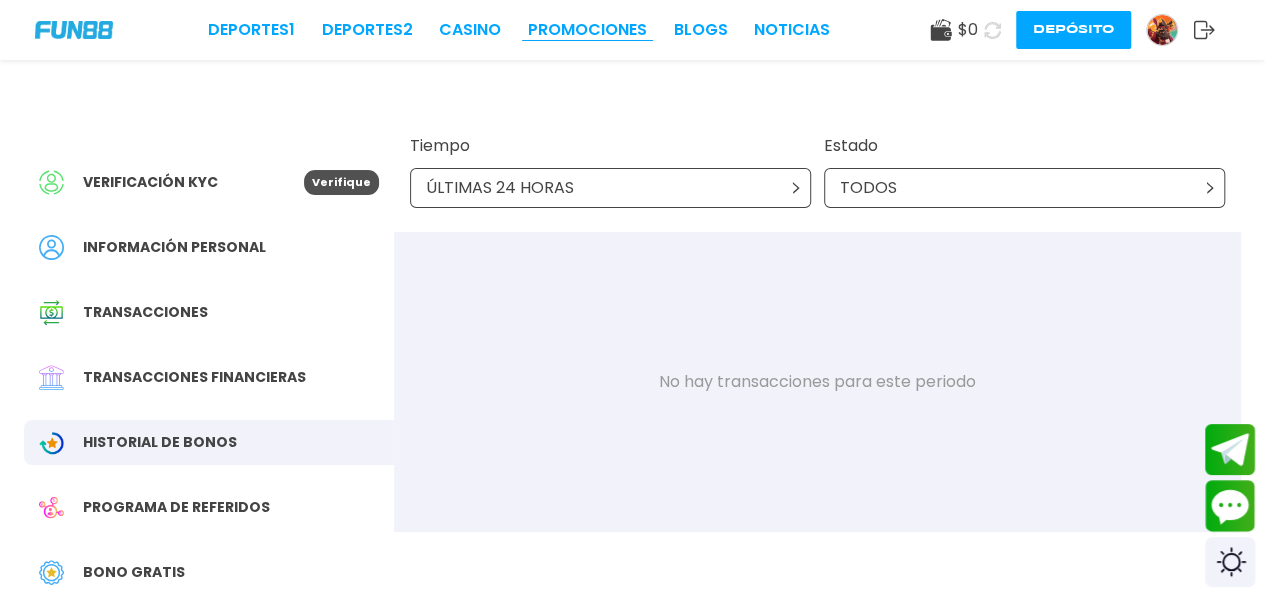 click on "Promociones" at bounding box center [587, 30] 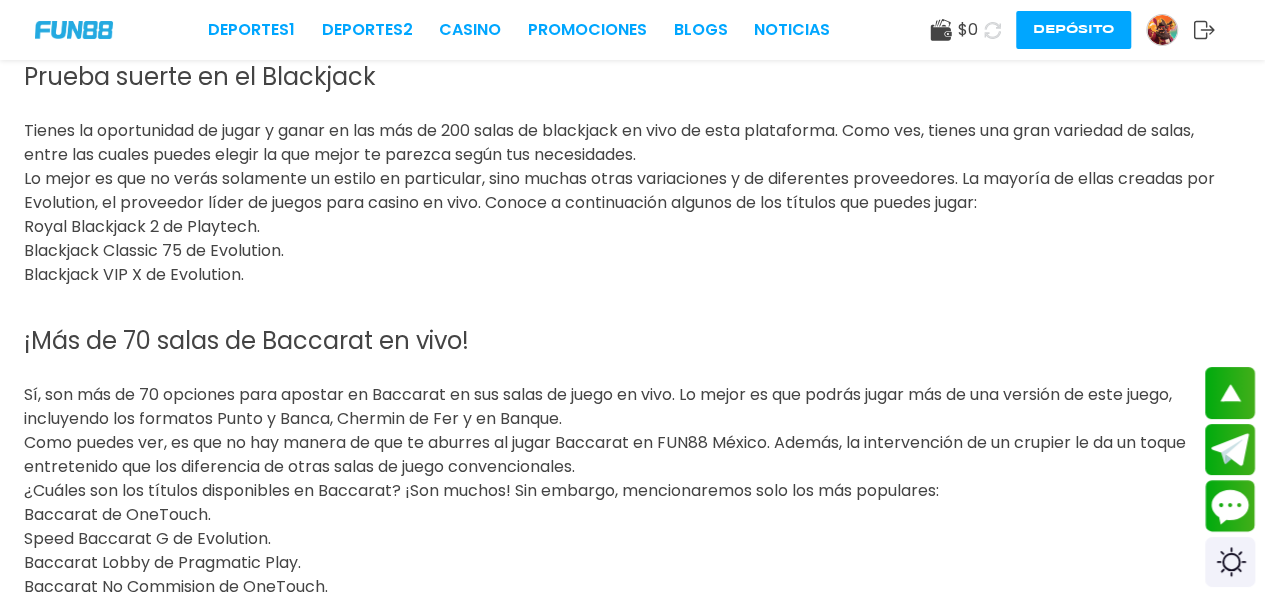 scroll, scrollTop: 2160, scrollLeft: 0, axis: vertical 